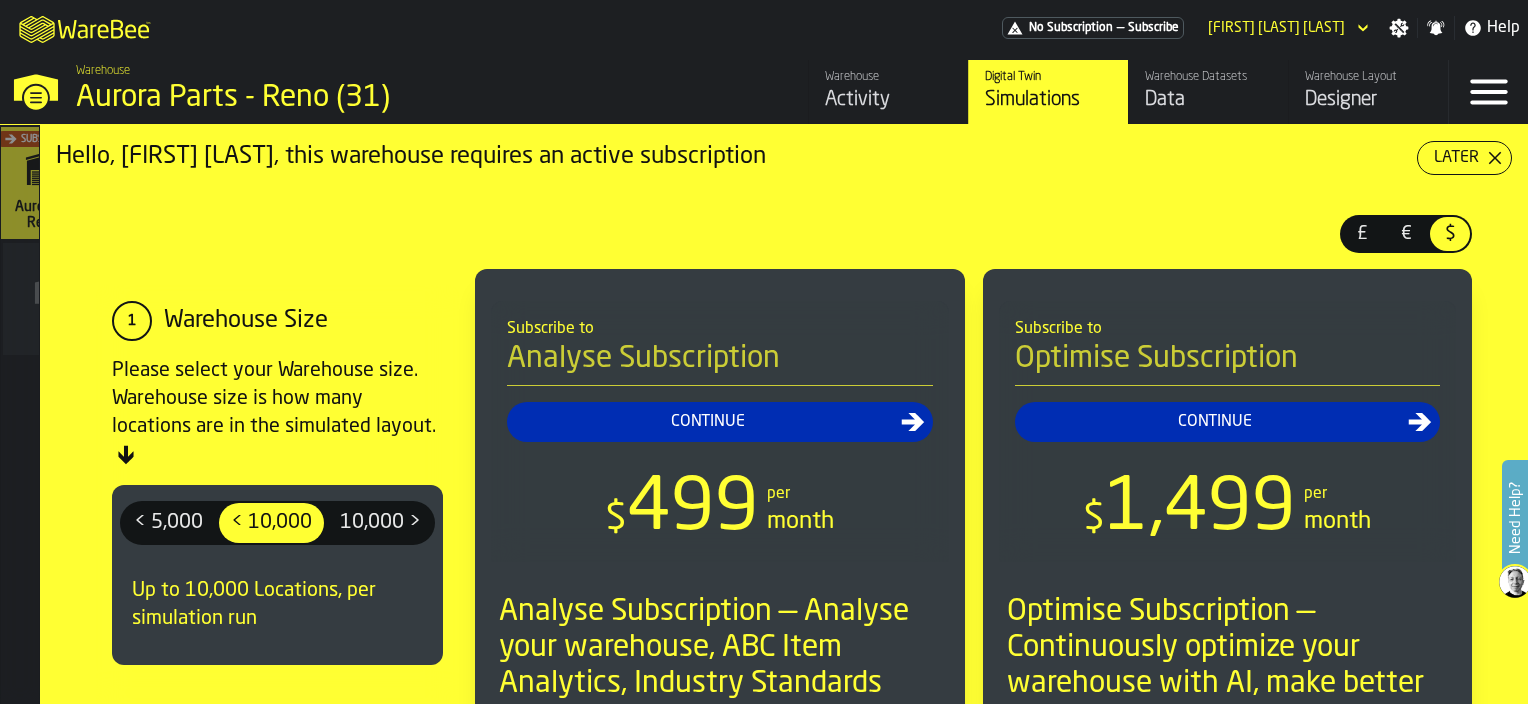 scroll, scrollTop: 0, scrollLeft: 0, axis: both 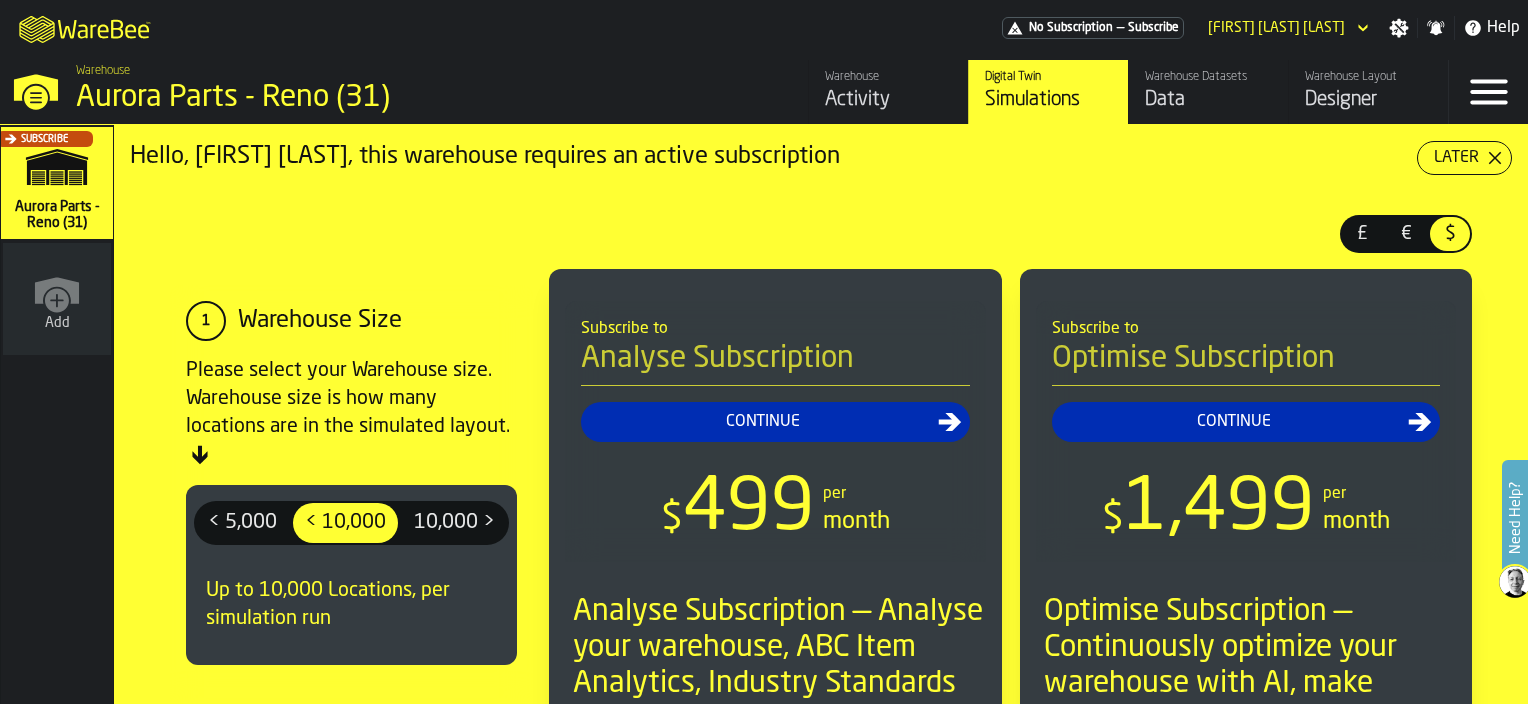 click on "Data" at bounding box center [1208, 100] 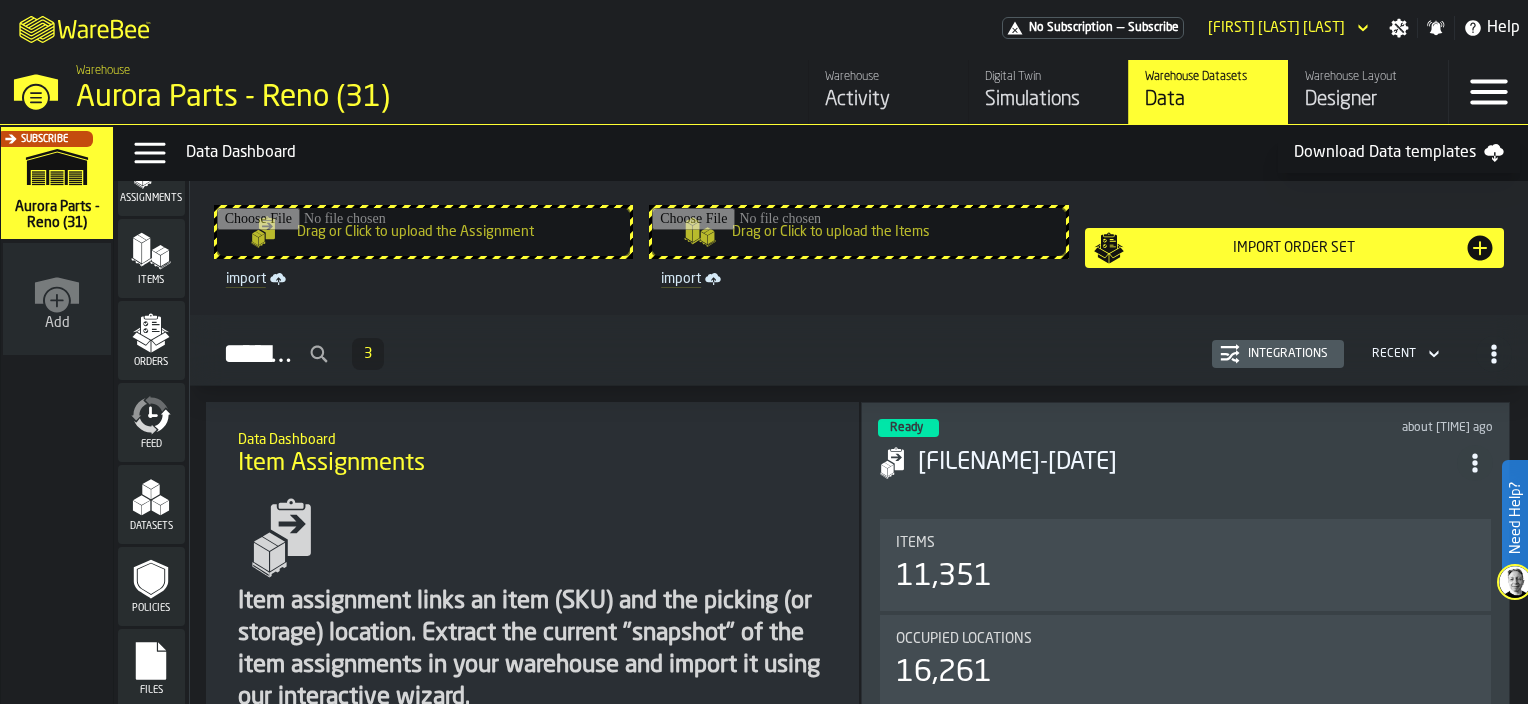 scroll, scrollTop: 143, scrollLeft: 0, axis: vertical 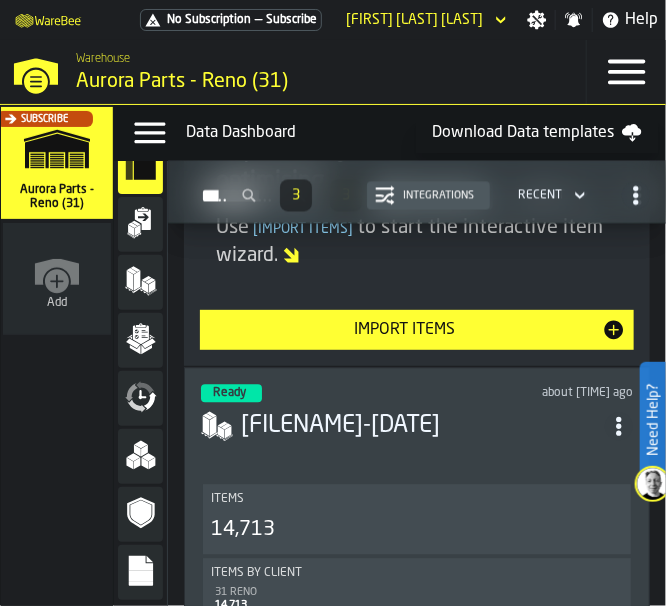 click on "Data Menu Data Dashboard Download Data templates" at bounding box center [390, 133] 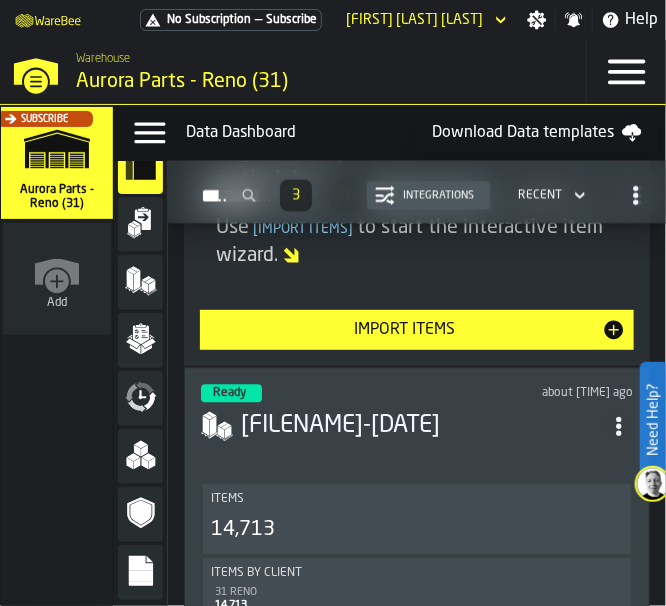 click on "Data Menu Data Dashboard Download Data templates" at bounding box center (390, 133) 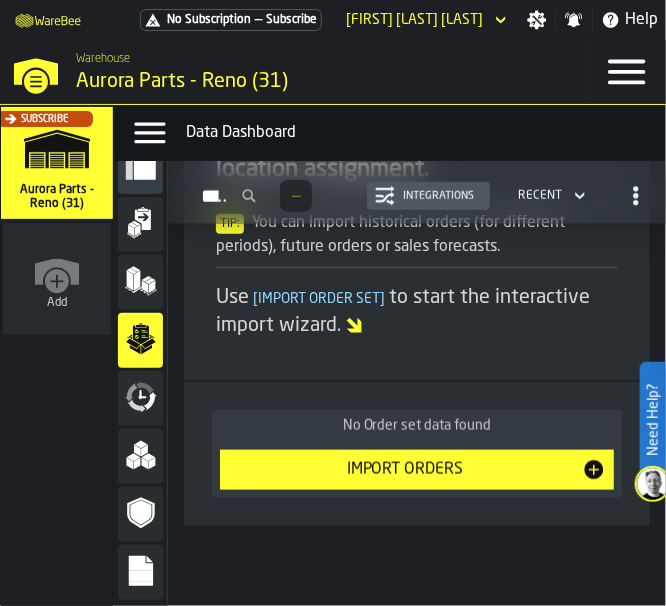 click 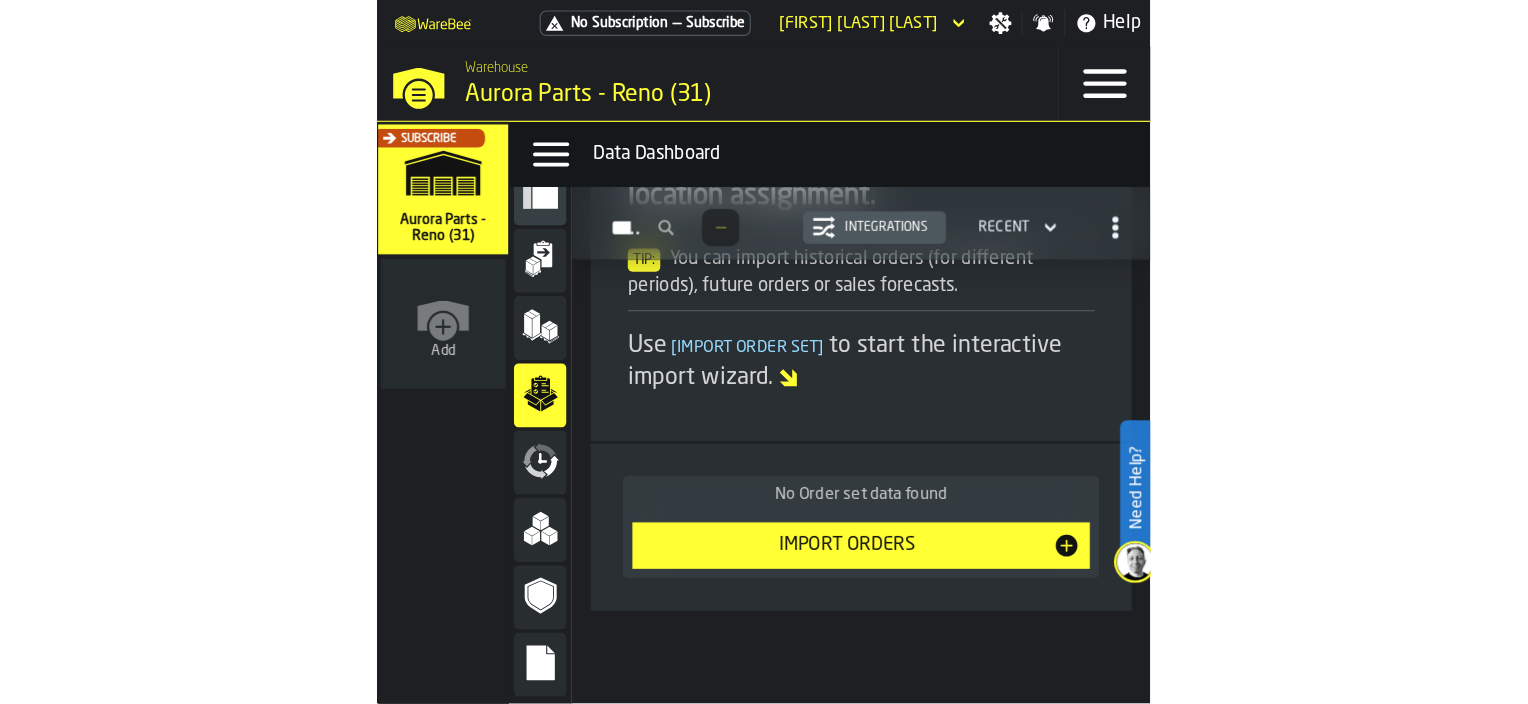 scroll, scrollTop: 0, scrollLeft: 0, axis: both 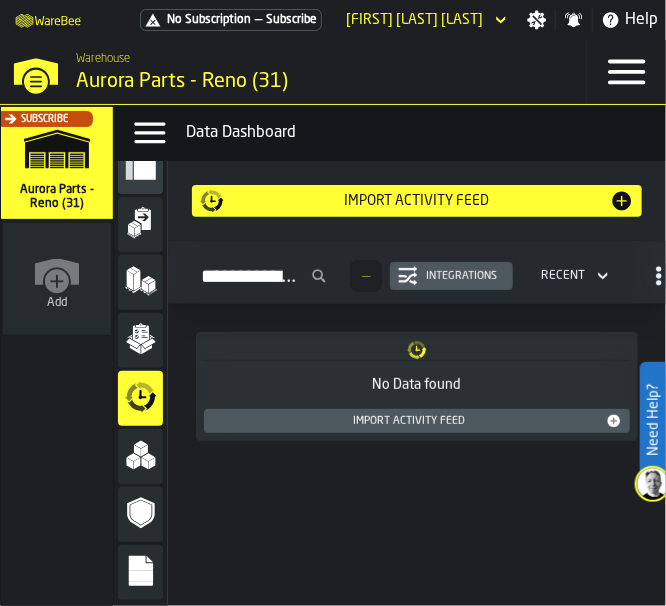 click on "Import Activity Feed" at bounding box center [417, 201] 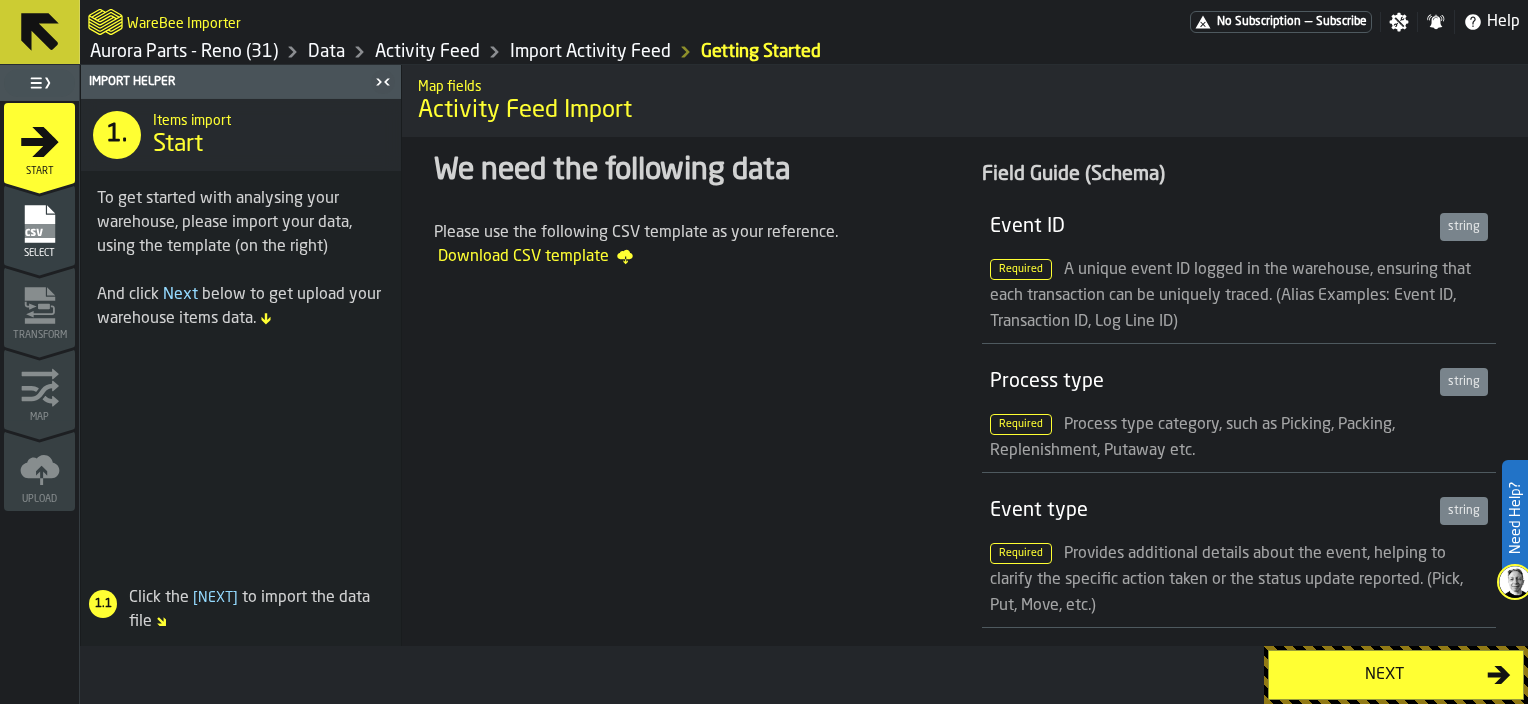 click 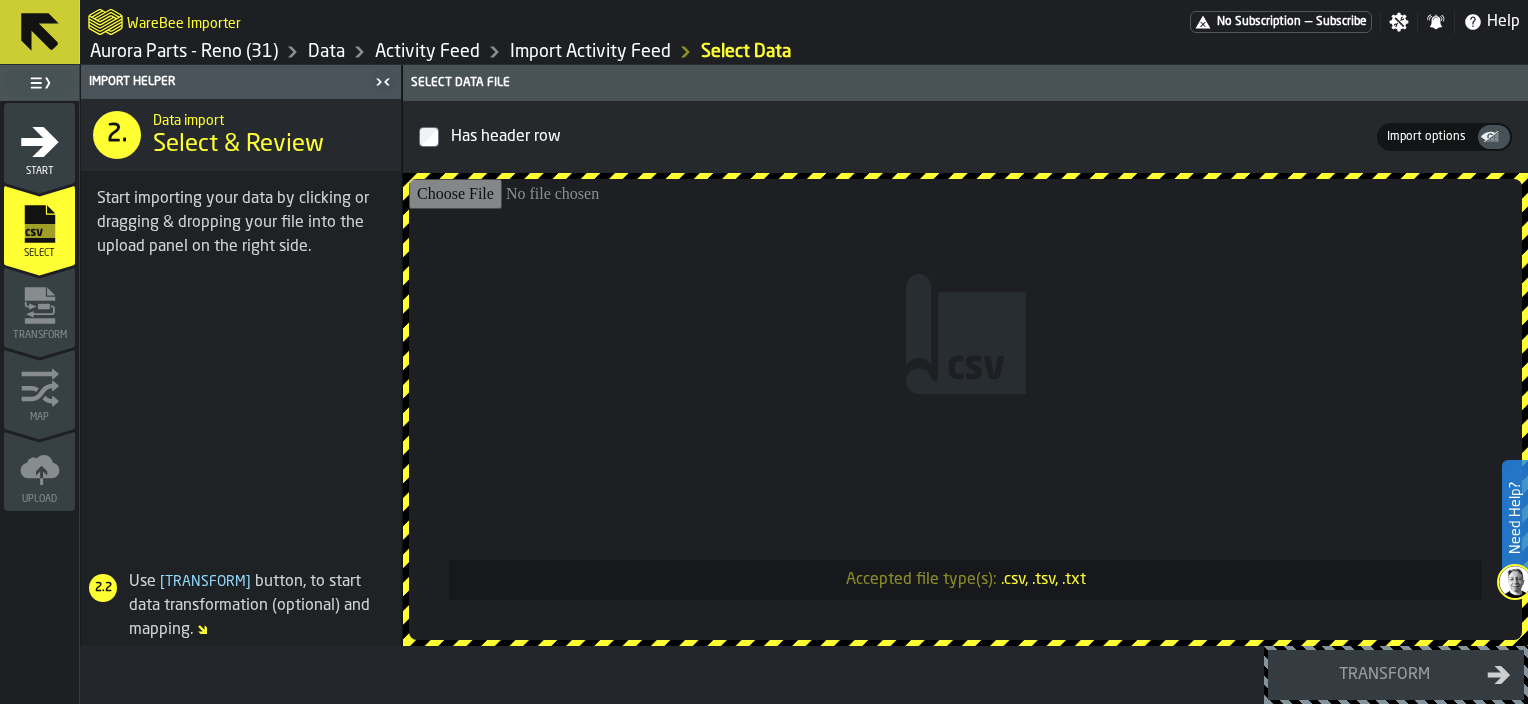 click 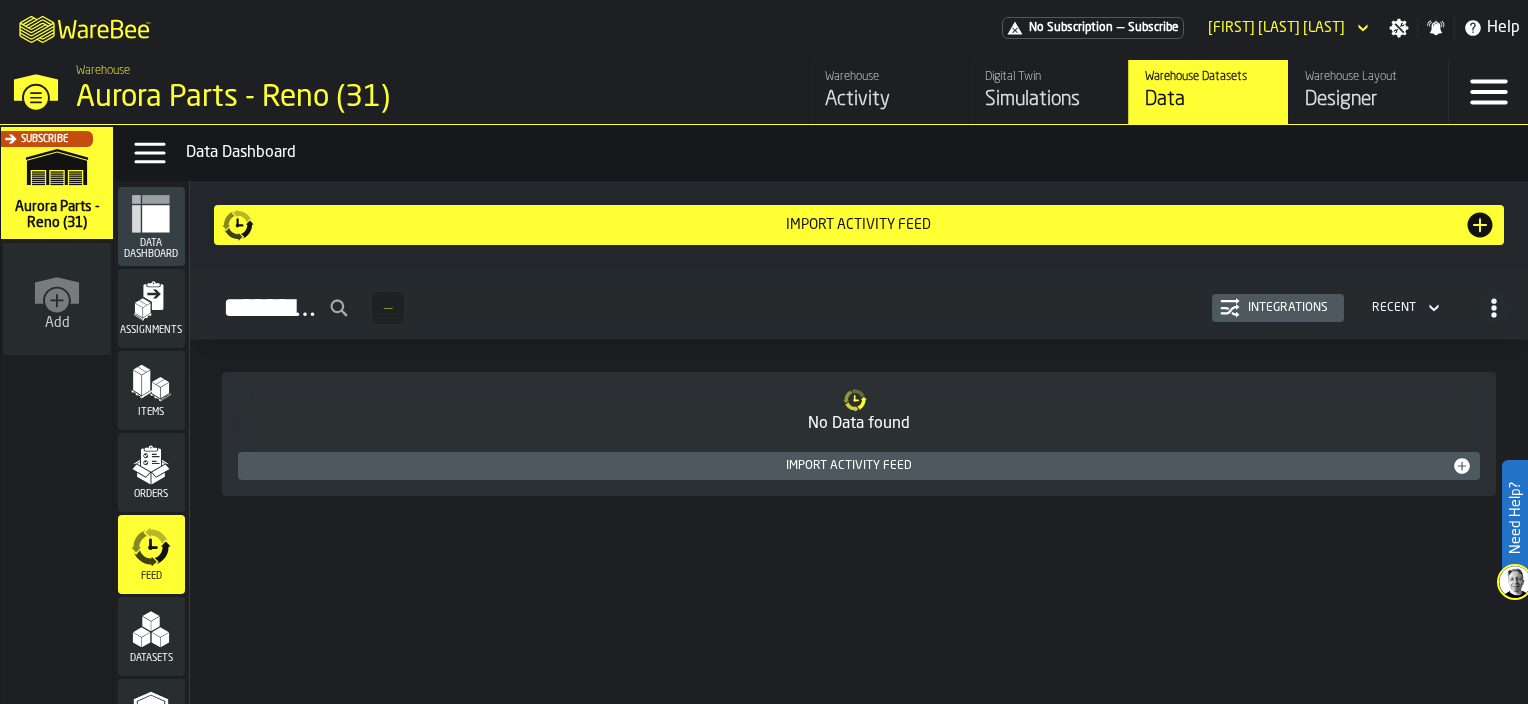 drag, startPoint x: 181, startPoint y: 460, endPoint x: 181, endPoint y: 622, distance: 162 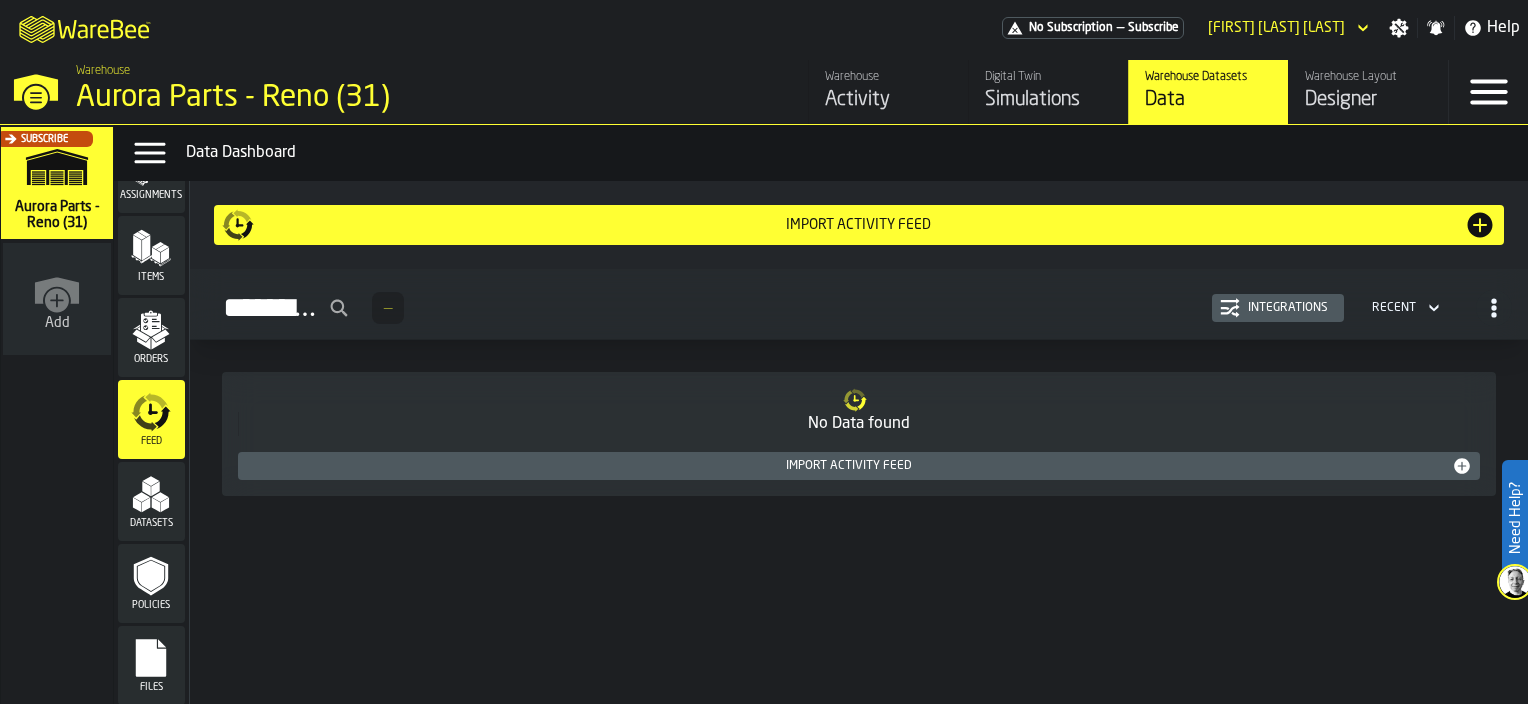 scroll, scrollTop: 143, scrollLeft: 0, axis: vertical 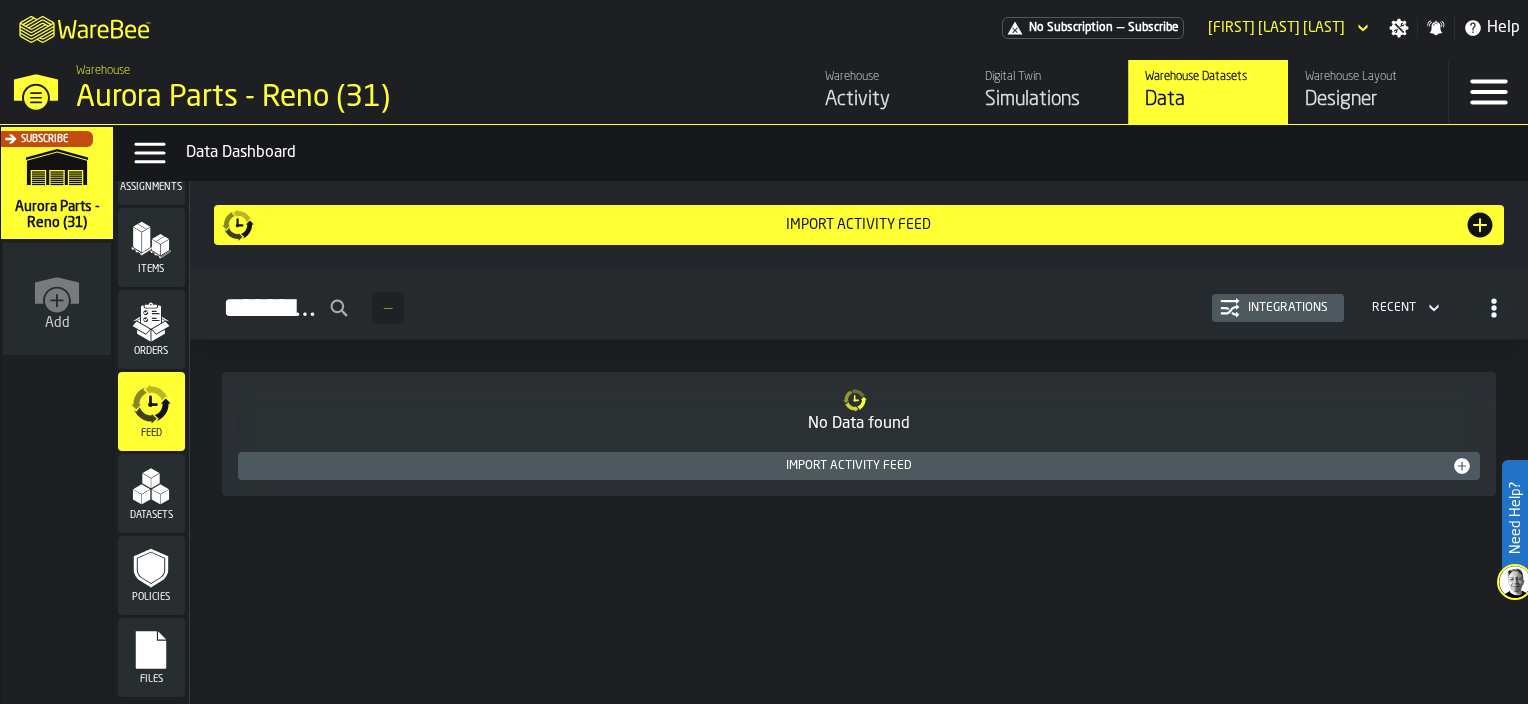click on "Simulations" at bounding box center (1048, 100) 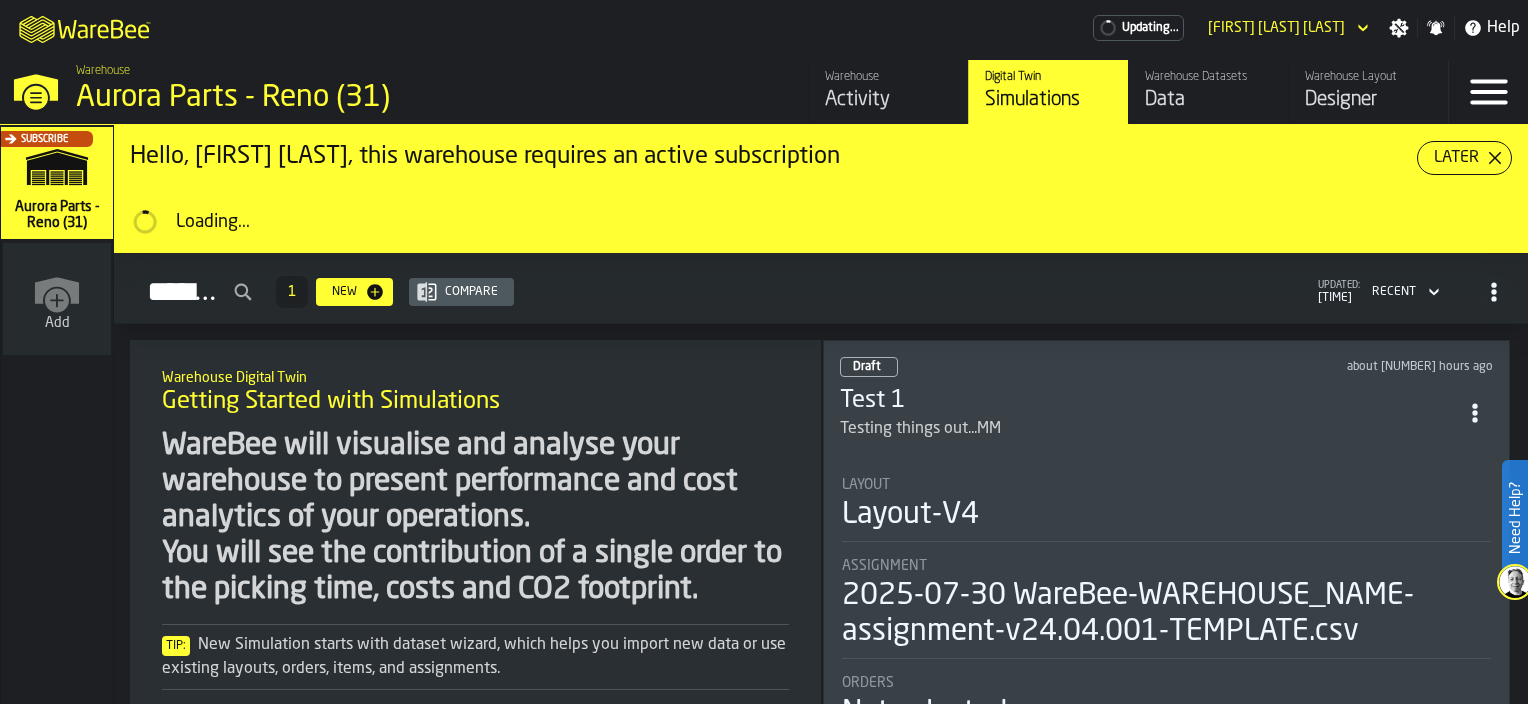 click on "Activity" at bounding box center [888, 100] 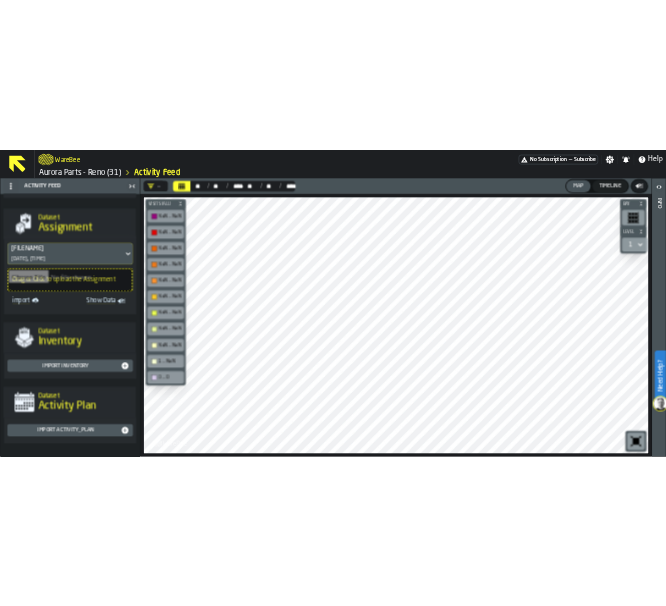 scroll, scrollTop: 703, scrollLeft: 0, axis: vertical 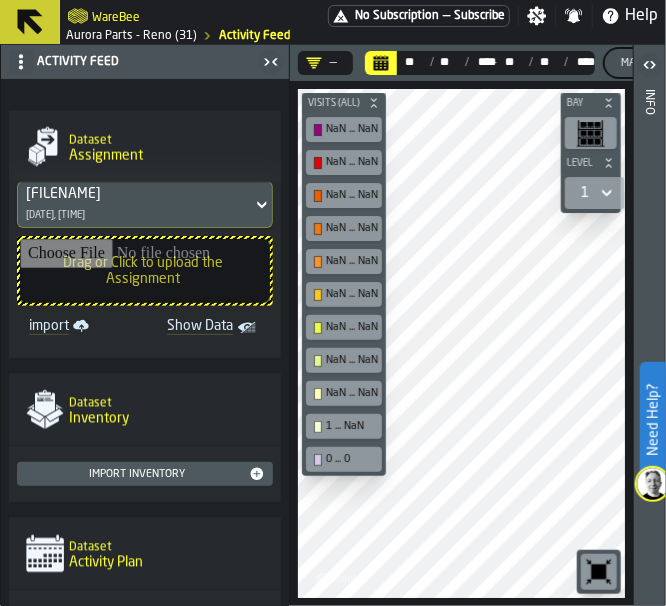 drag, startPoint x: 290, startPoint y: 452, endPoint x: 288, endPoint y: 525, distance: 73.02739 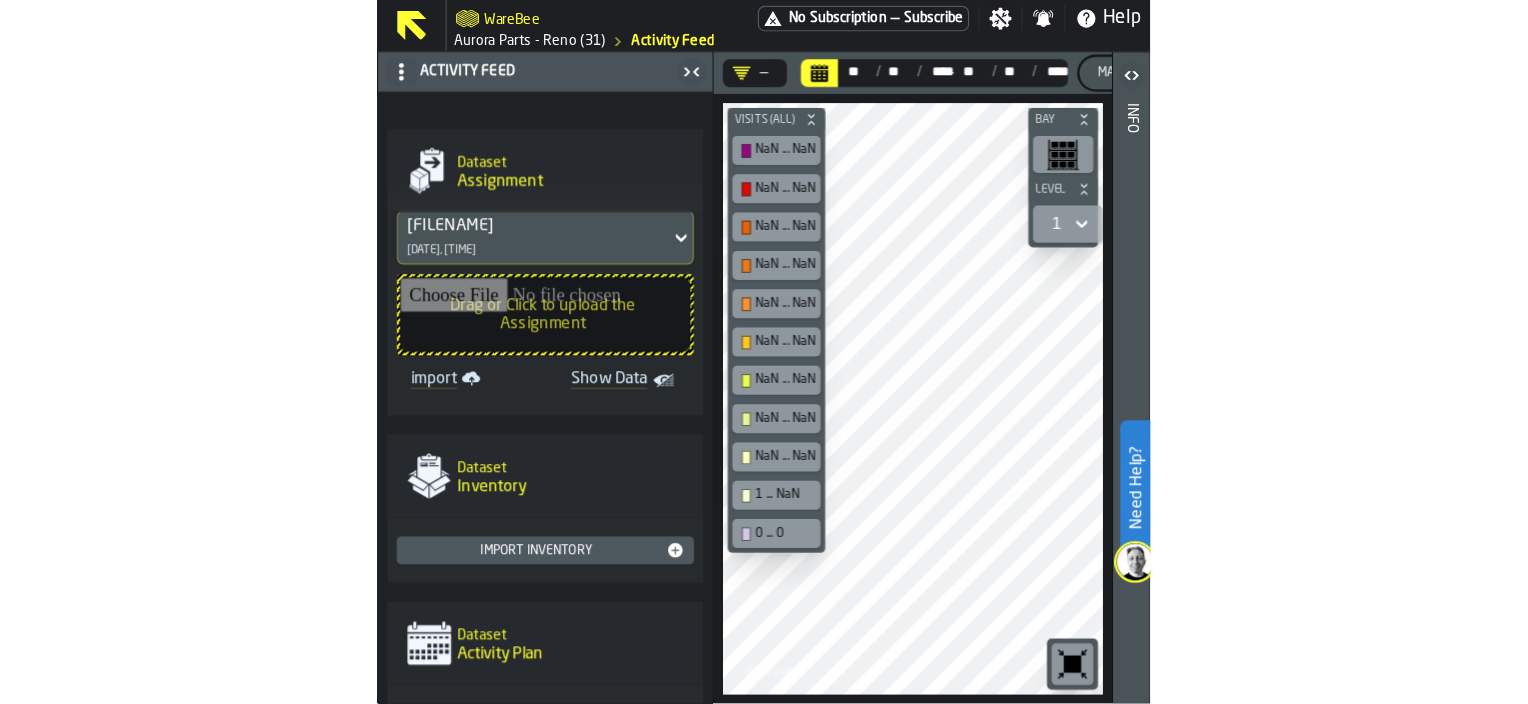 scroll, scrollTop: 775, scrollLeft: 0, axis: vertical 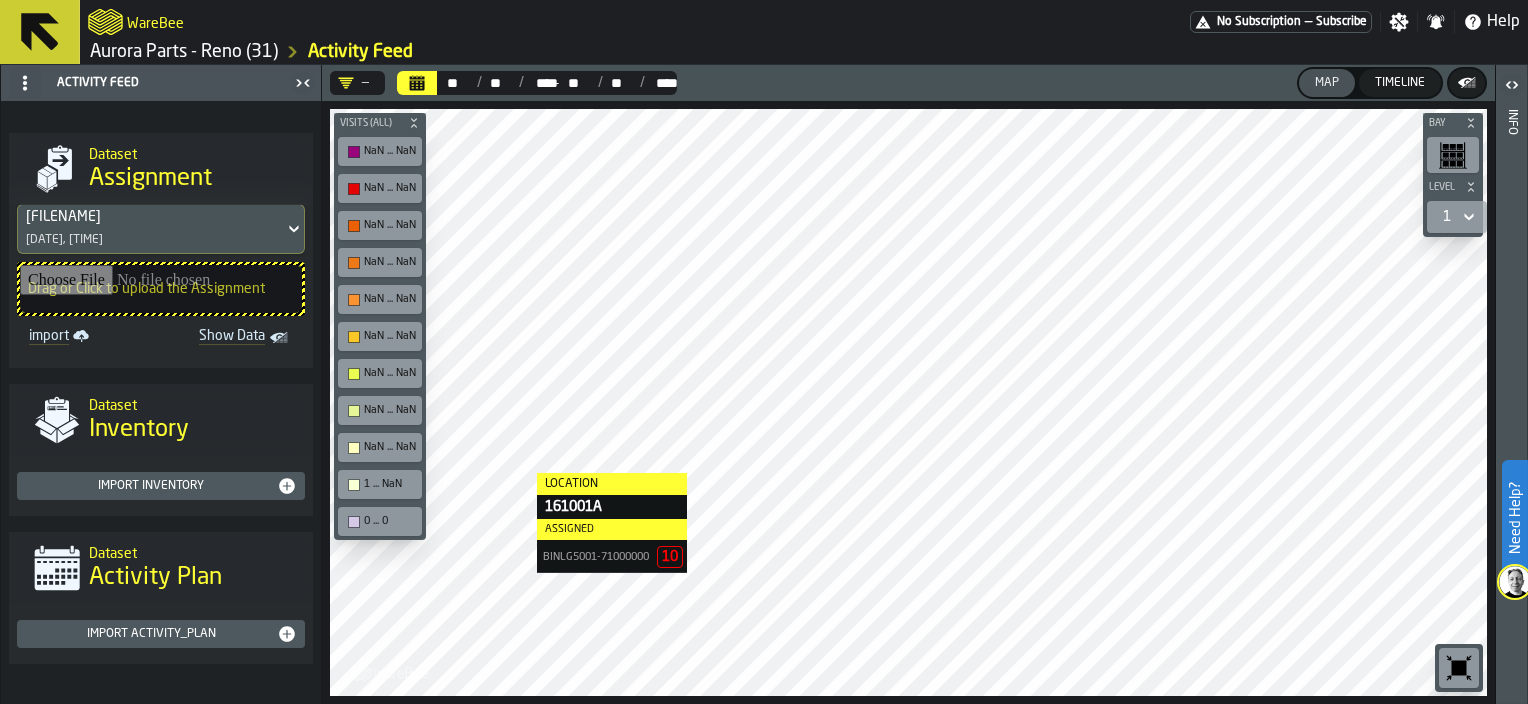 click 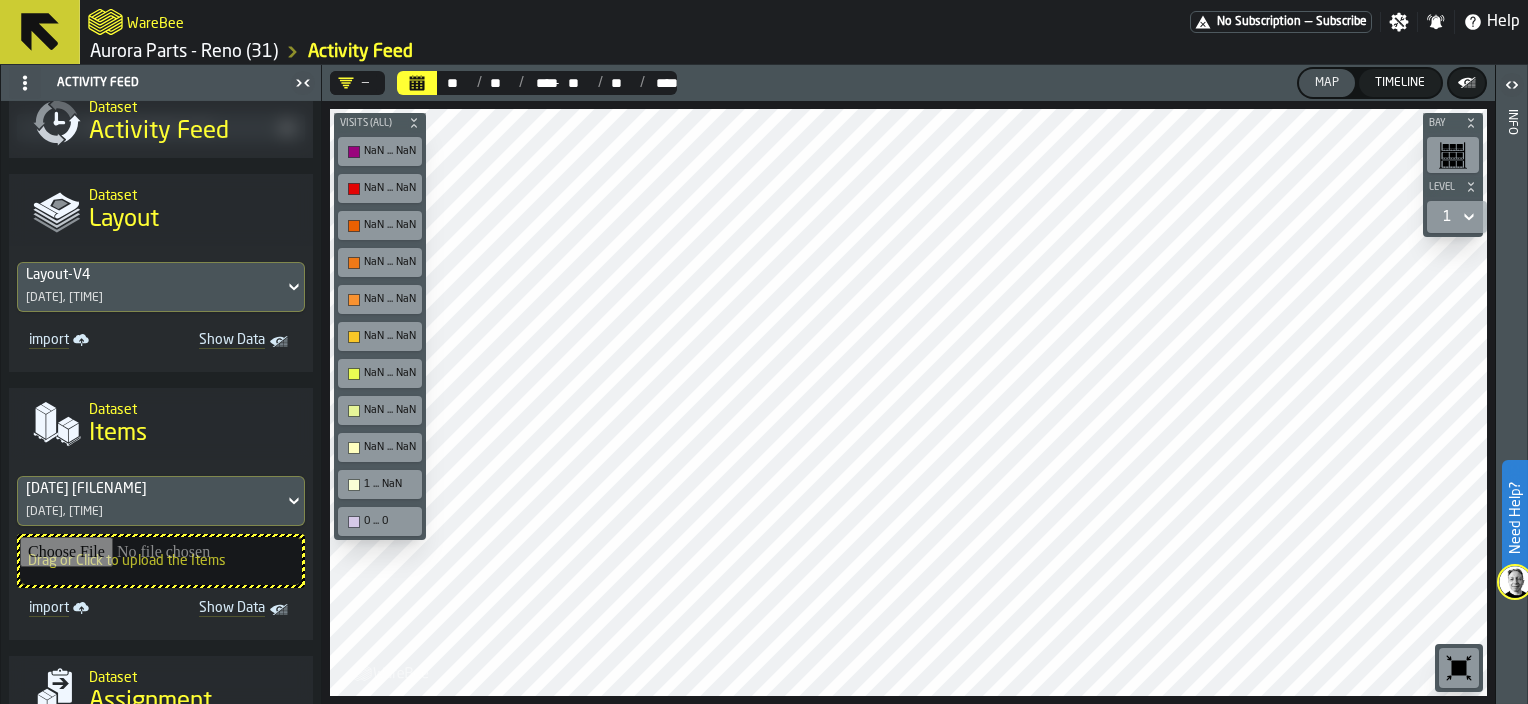 scroll, scrollTop: 0, scrollLeft: 0, axis: both 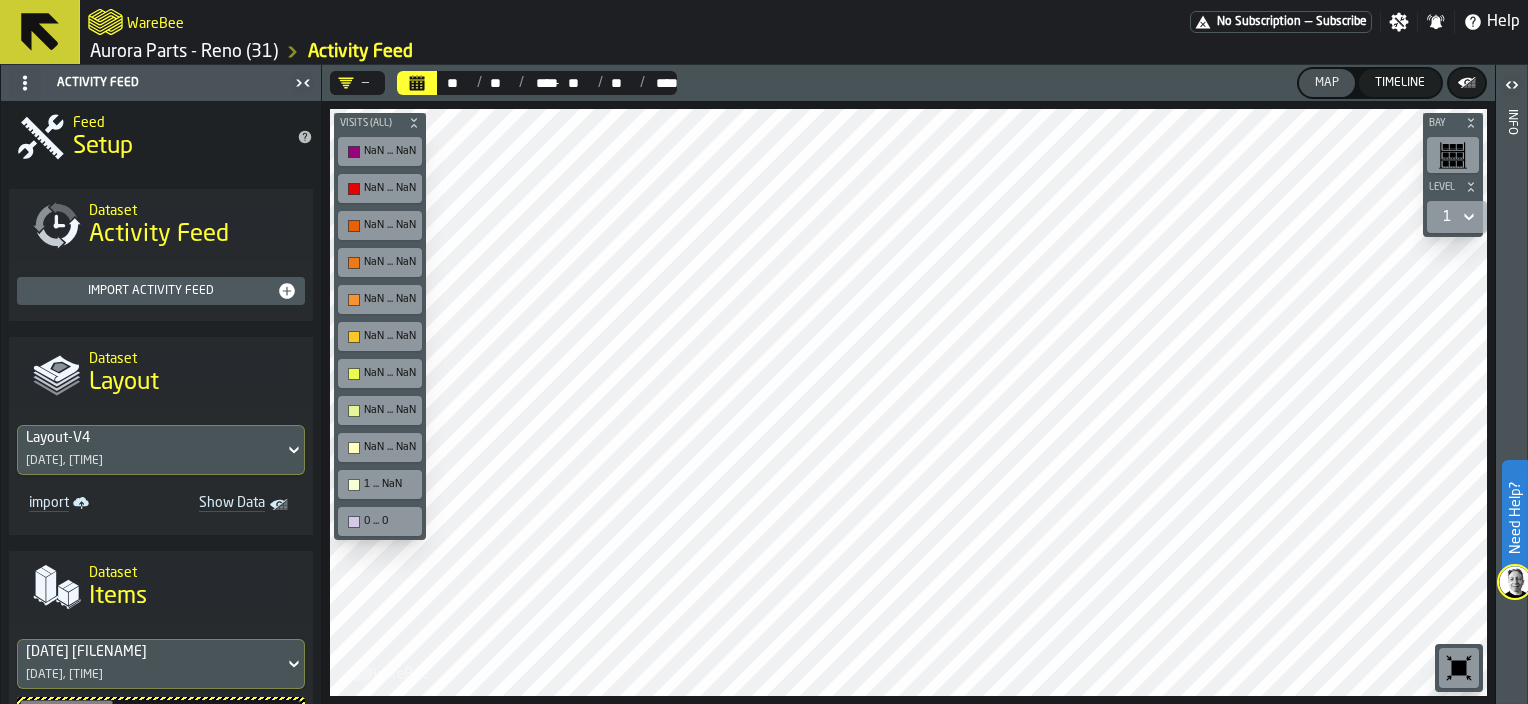 click on "Import Activity Feed" at bounding box center [161, 291] 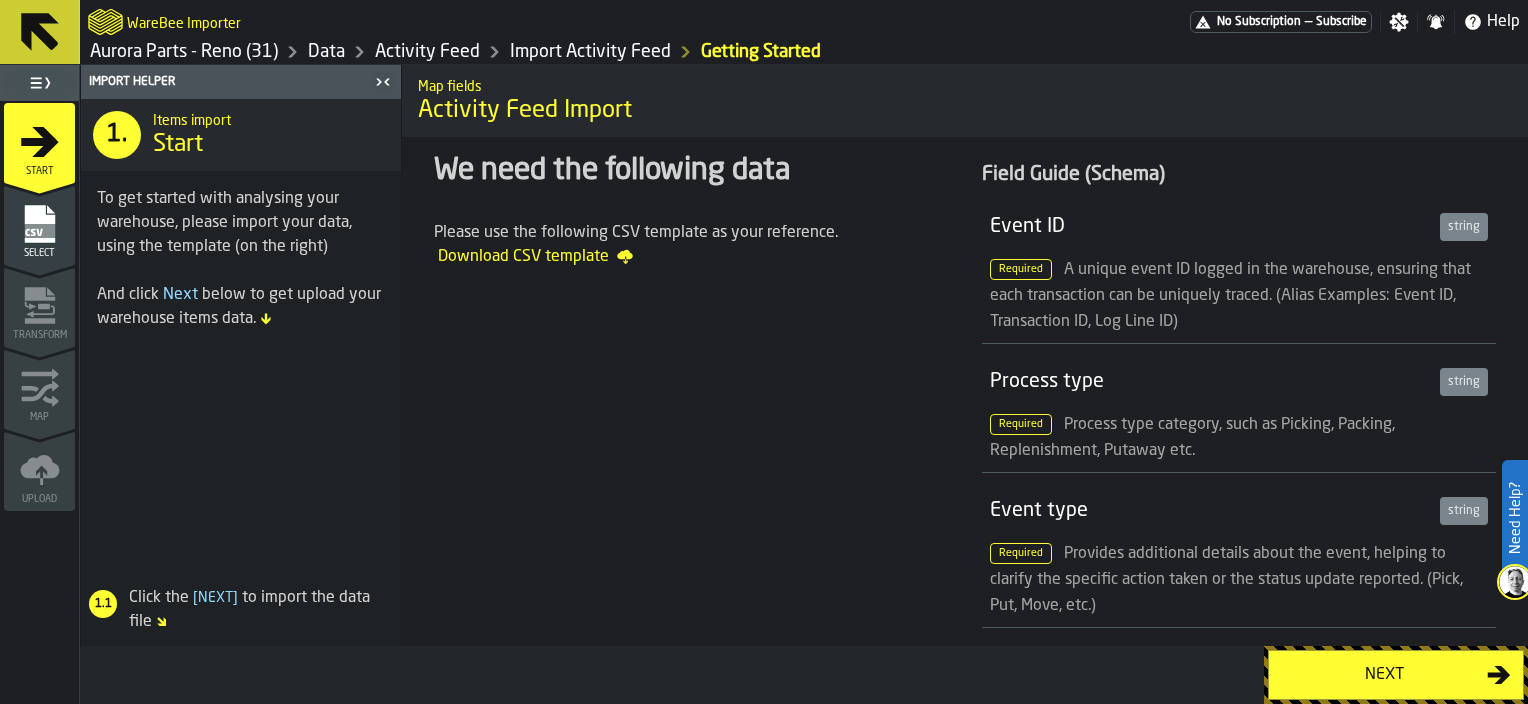 click on "Next" at bounding box center (1384, 675) 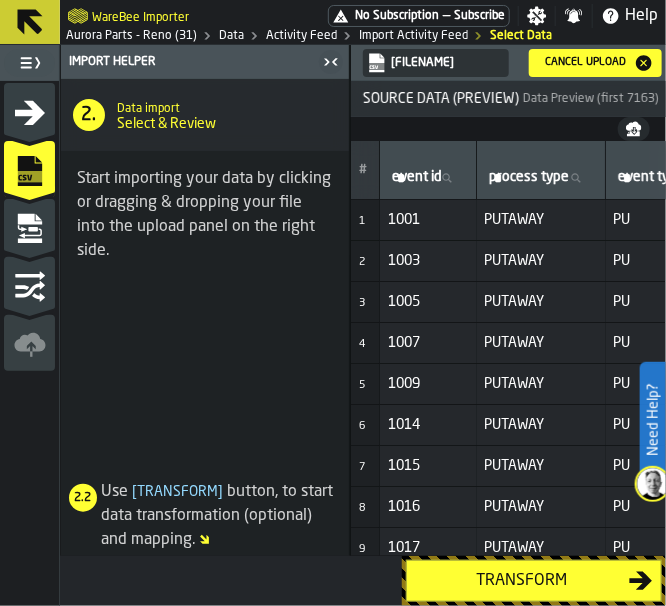 click on "Transform" at bounding box center (522, 581) 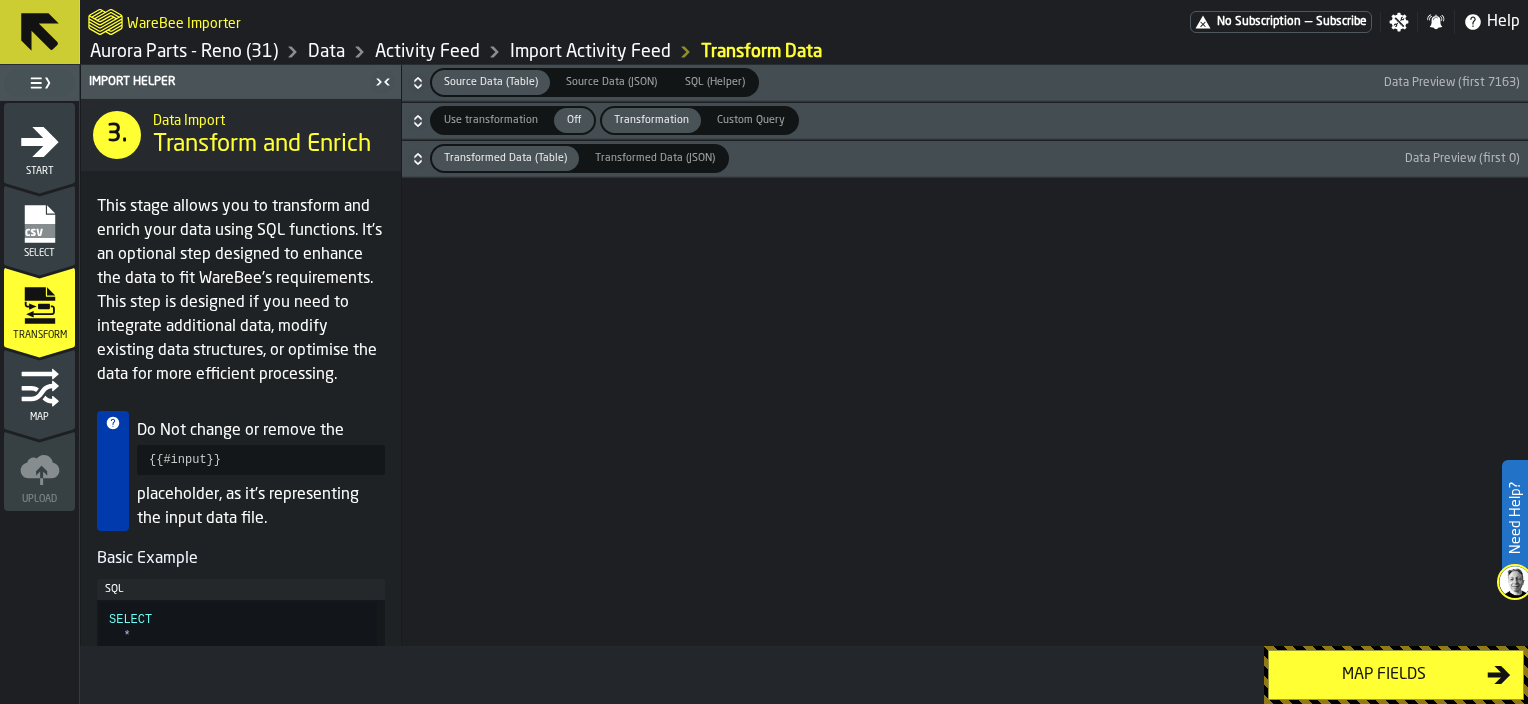 click on "Map fields" at bounding box center [1384, 675] 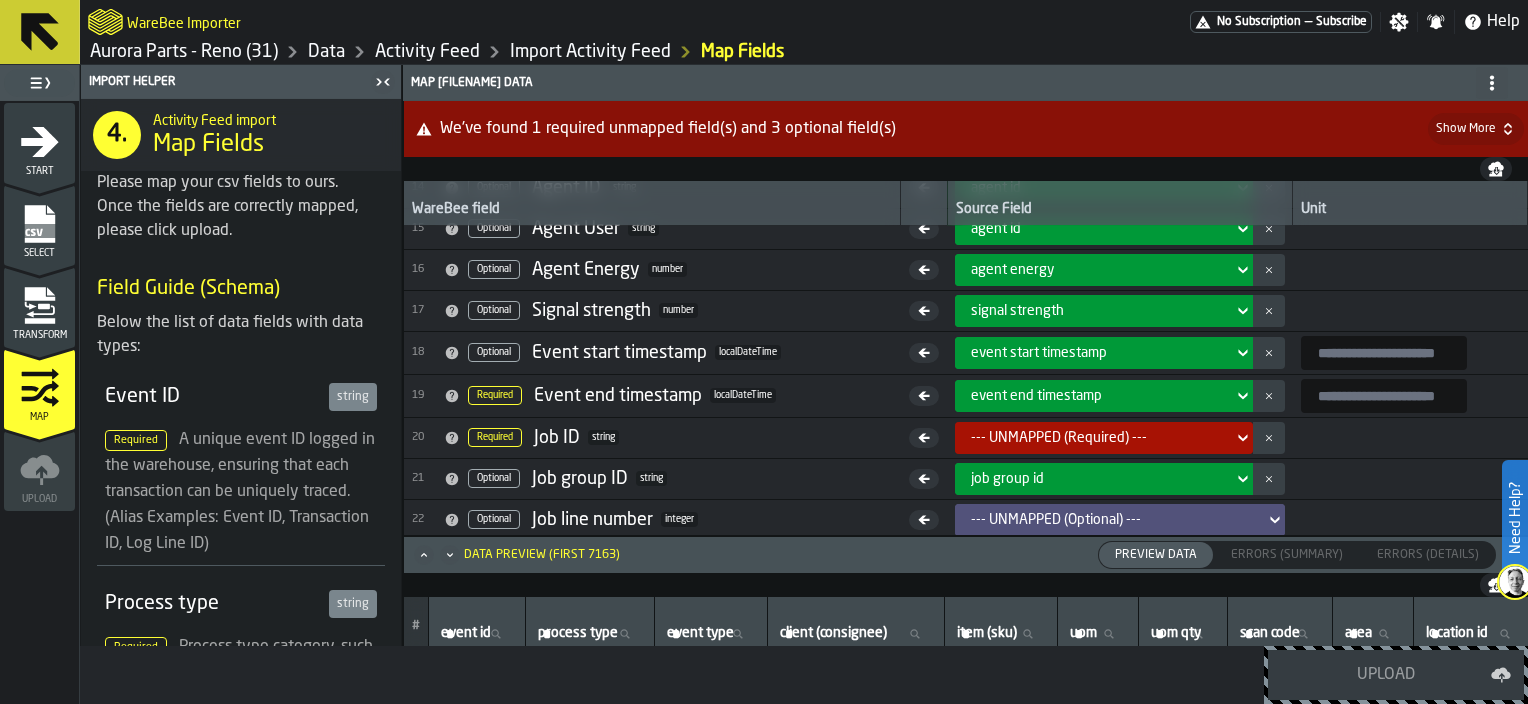 scroll, scrollTop: 582, scrollLeft: 0, axis: vertical 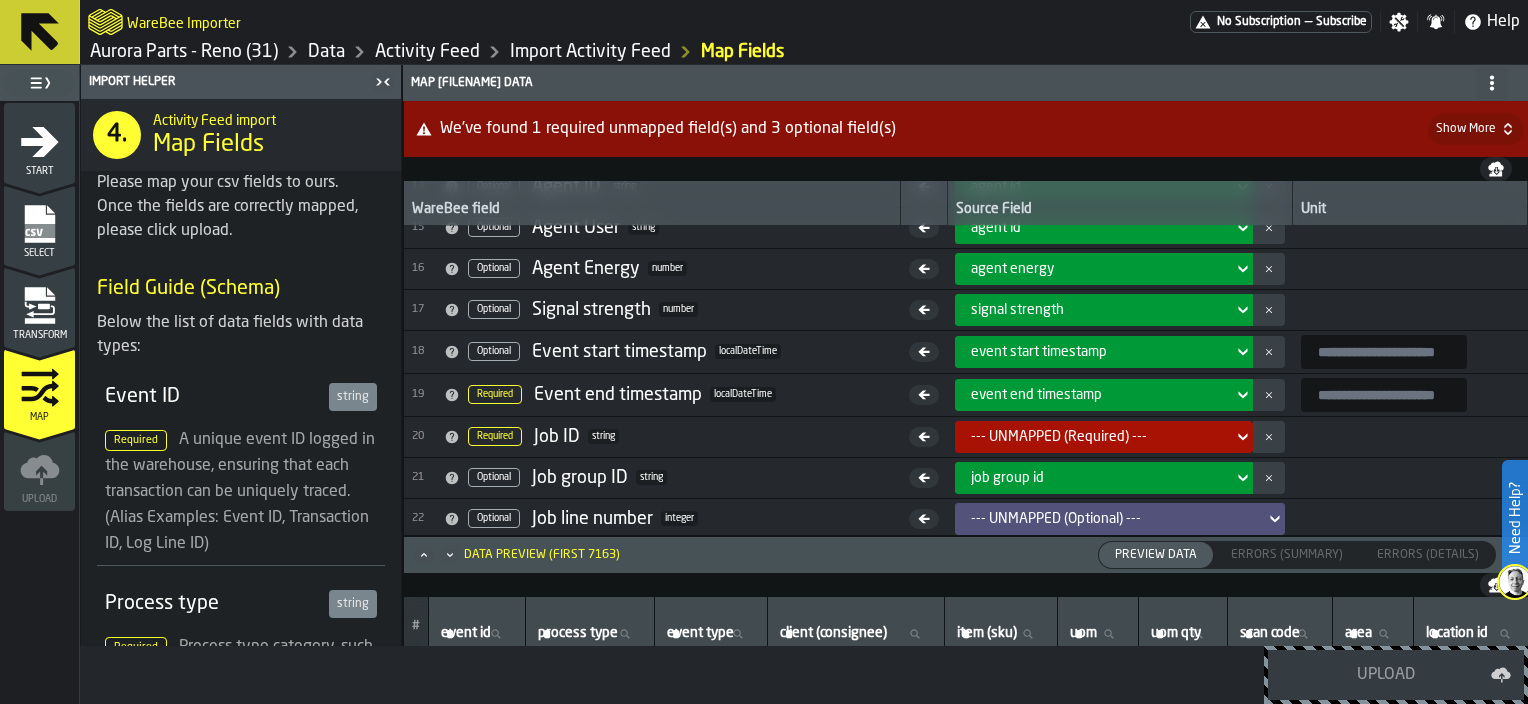 click 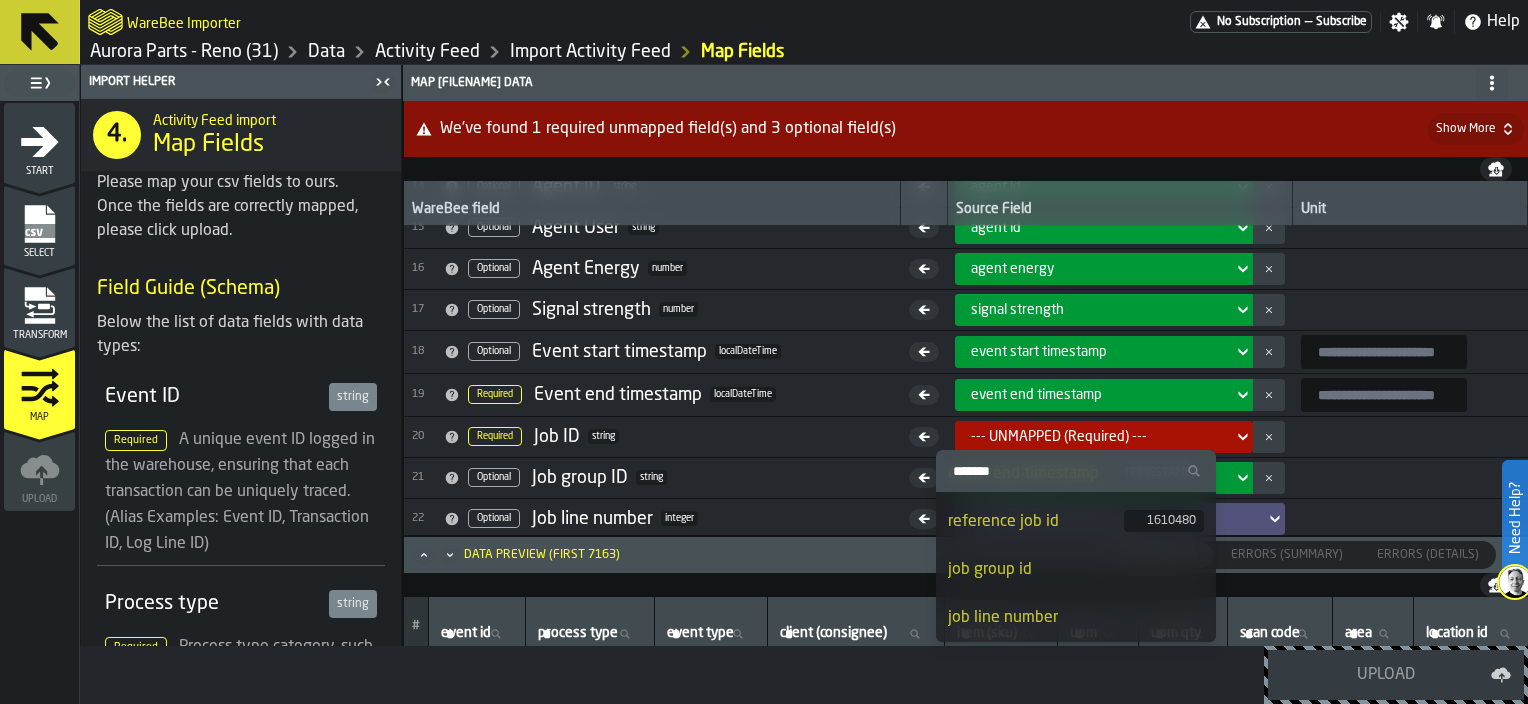 scroll, scrollTop: 977, scrollLeft: 0, axis: vertical 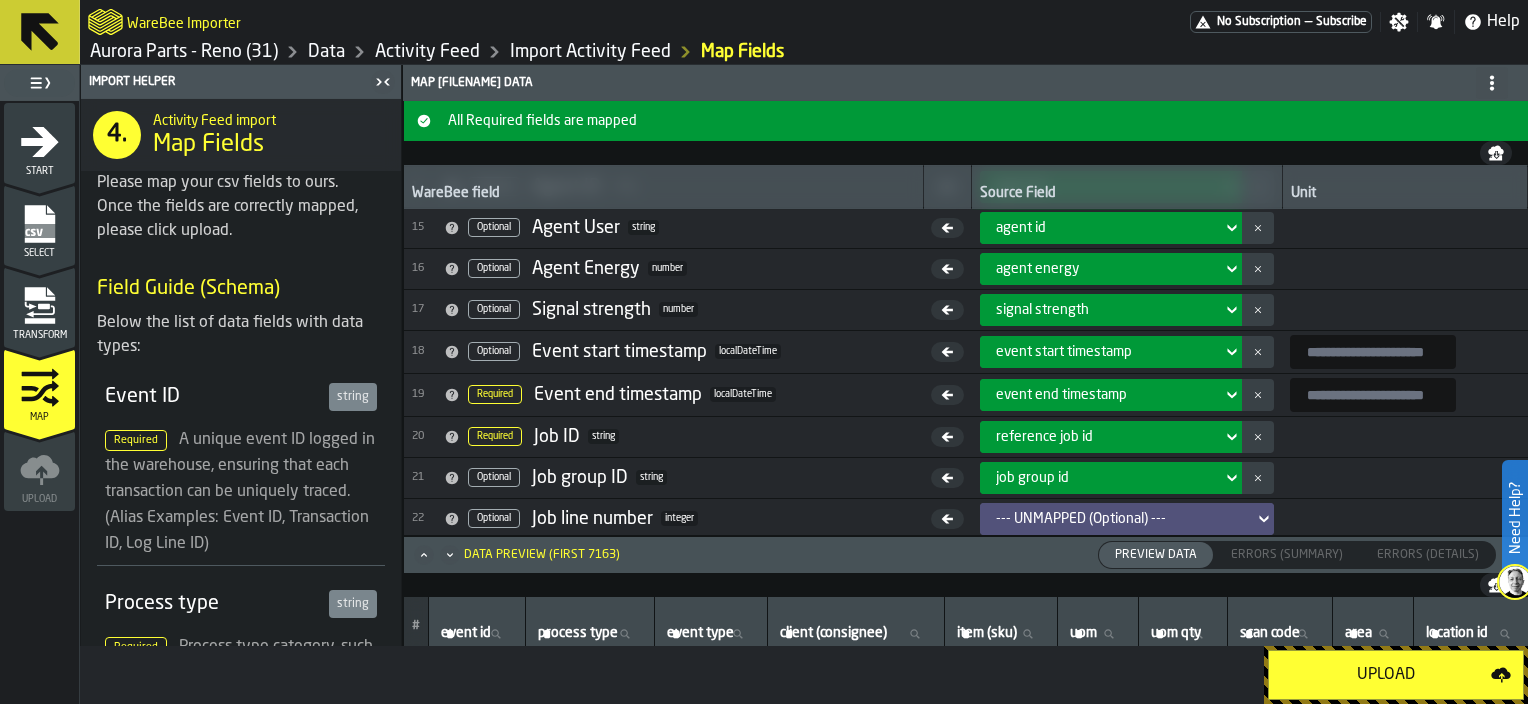 click on "Upload" at bounding box center [1386, 675] 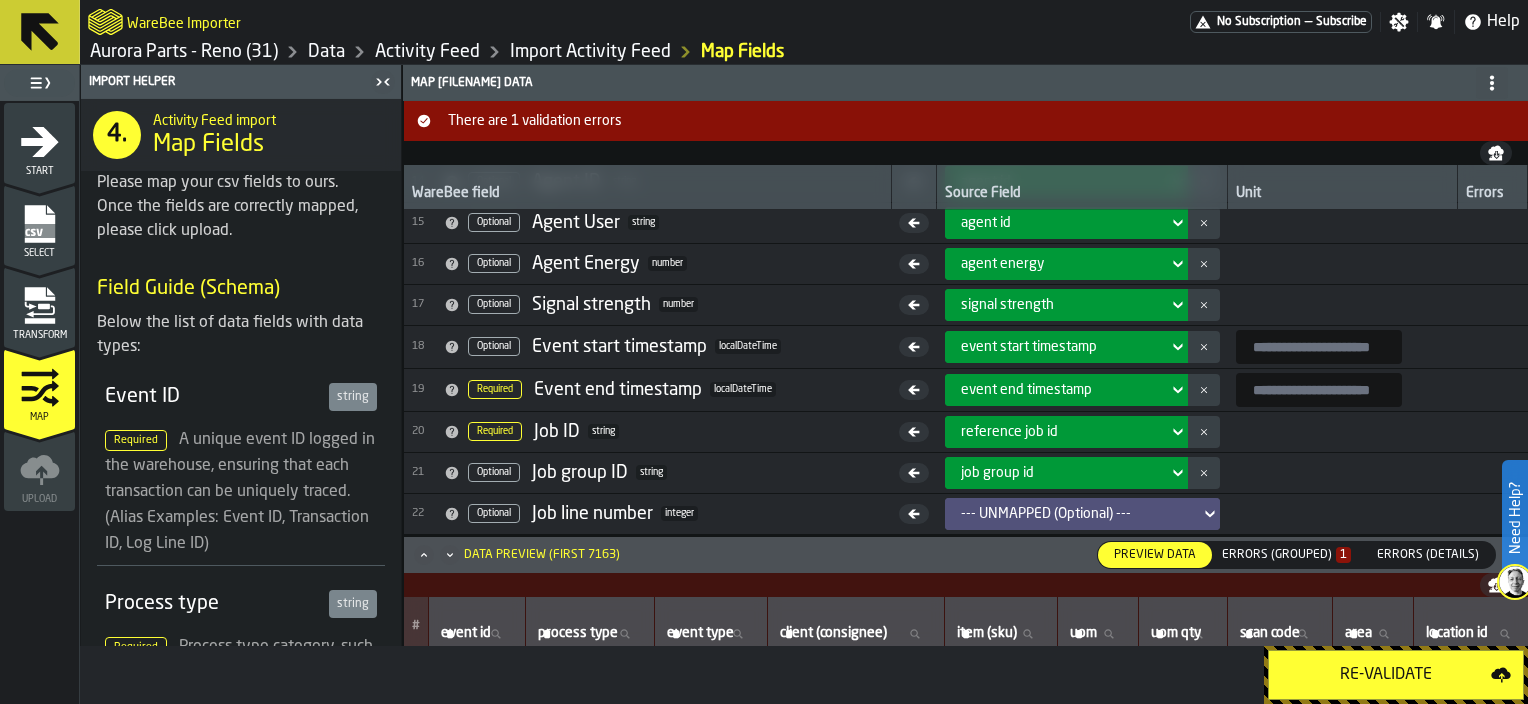 scroll, scrollTop: 571, scrollLeft: 0, axis: vertical 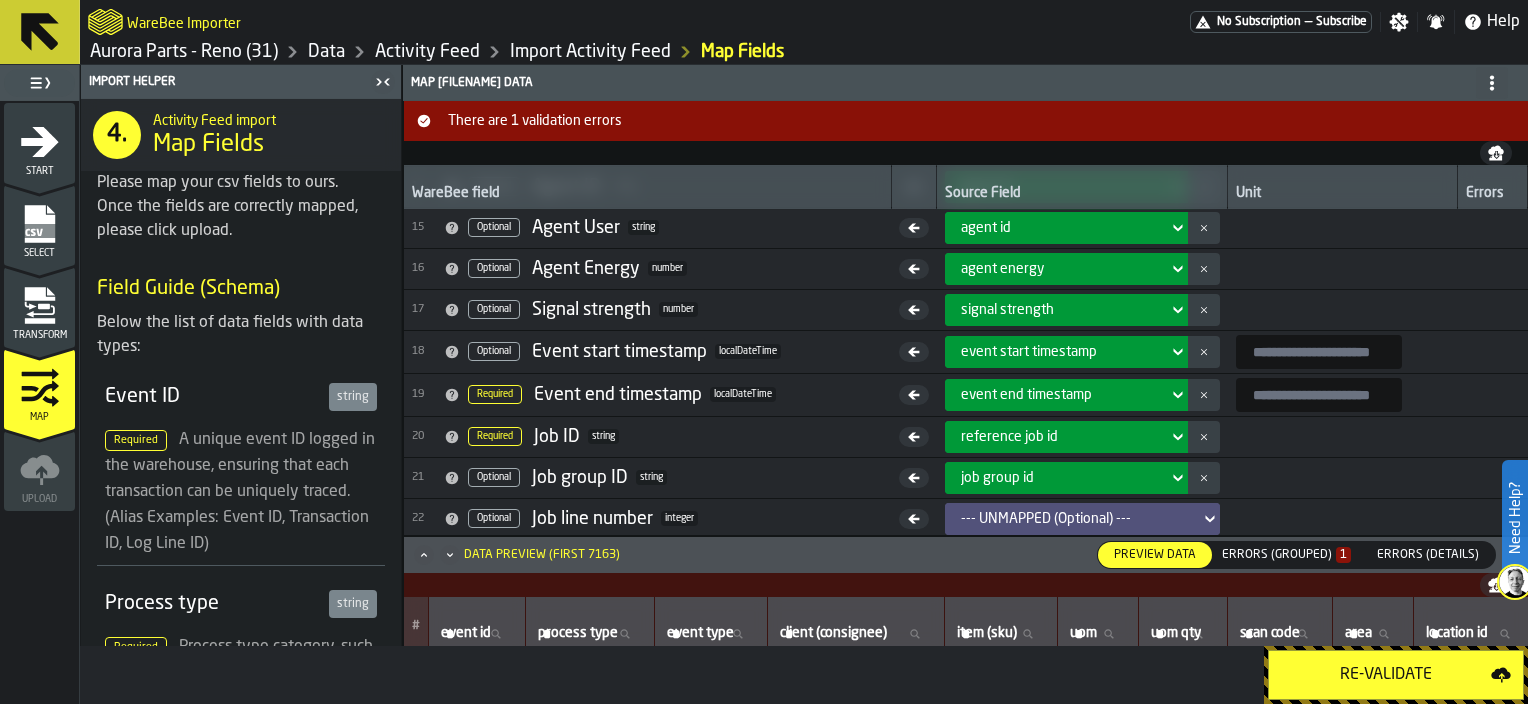 click on "Errors (Grouped) 1" at bounding box center [1286, 555] 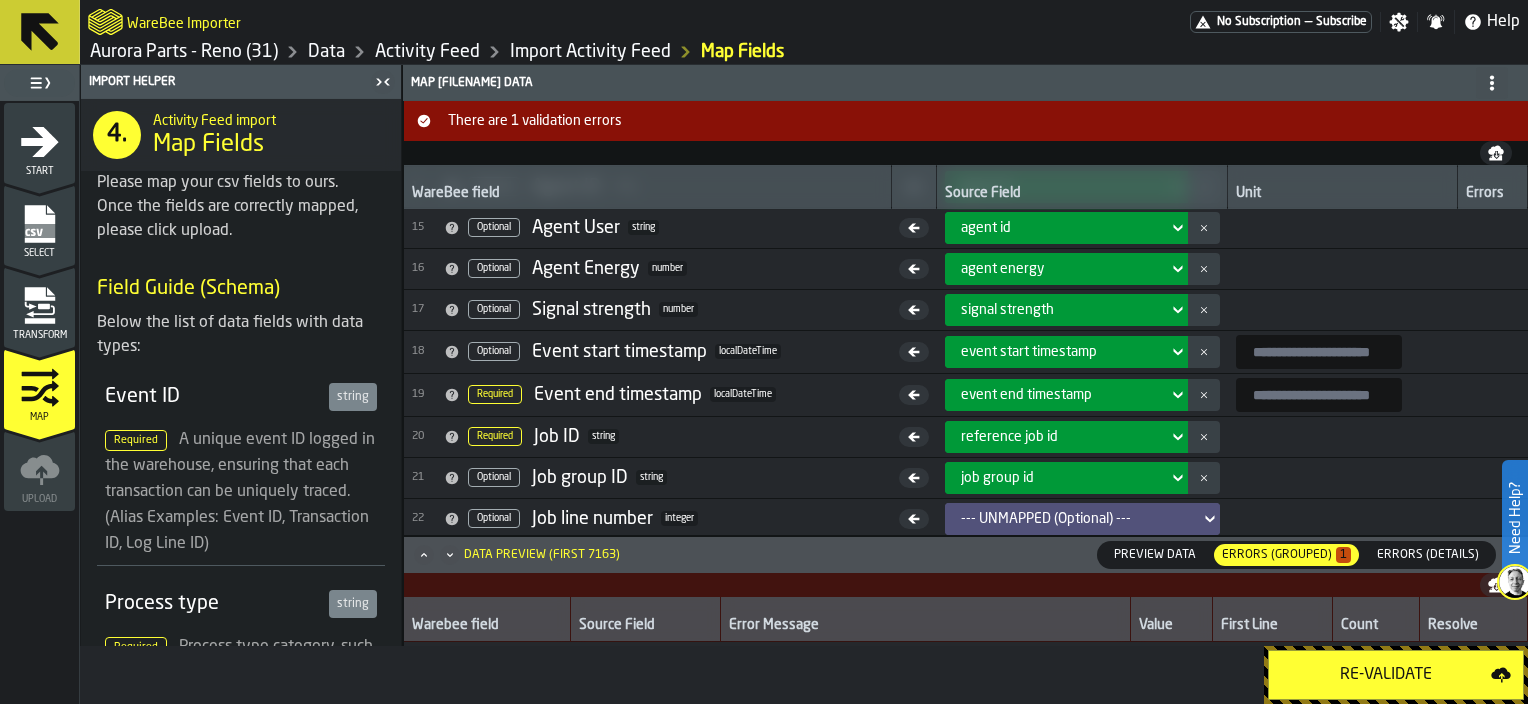 click on "There are 1 validation errors" at bounding box center [982, 121] 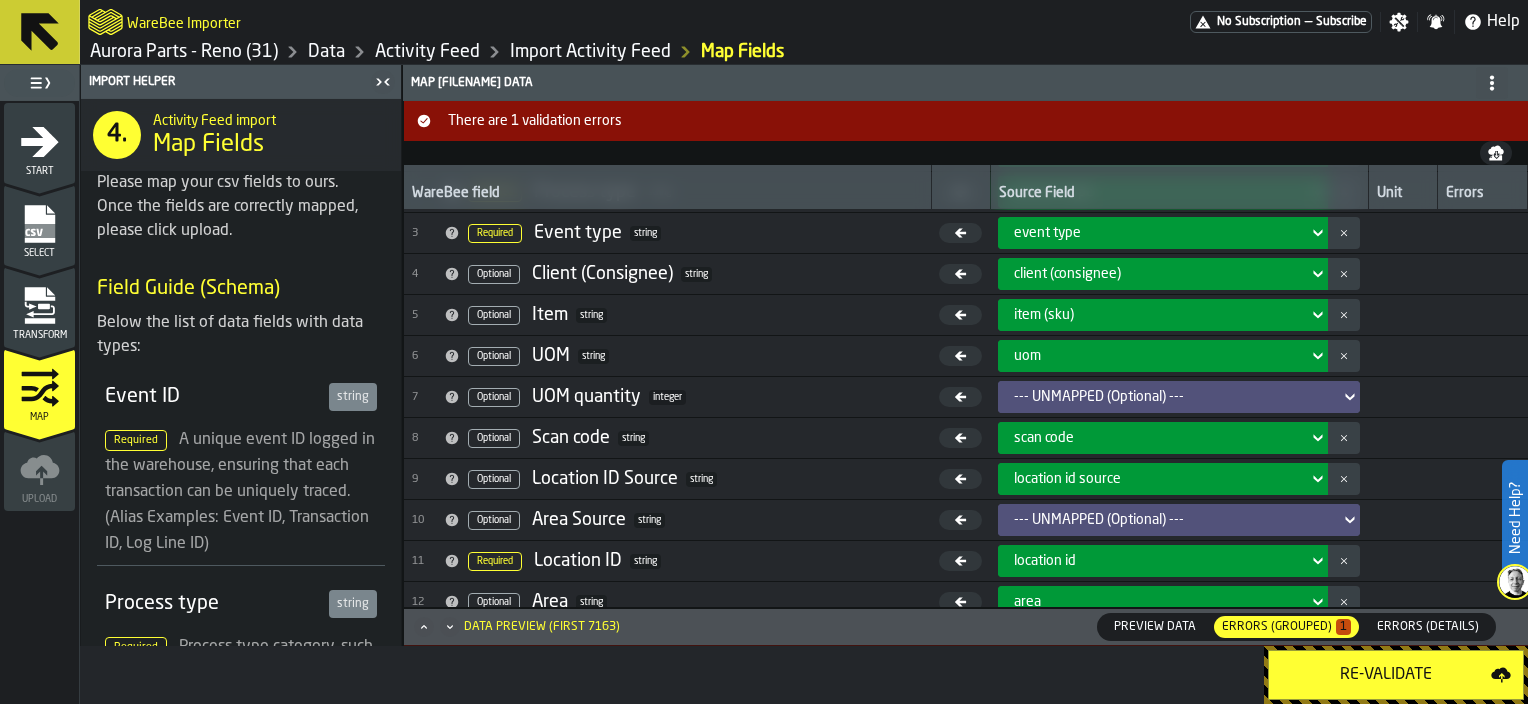 scroll, scrollTop: 0, scrollLeft: 0, axis: both 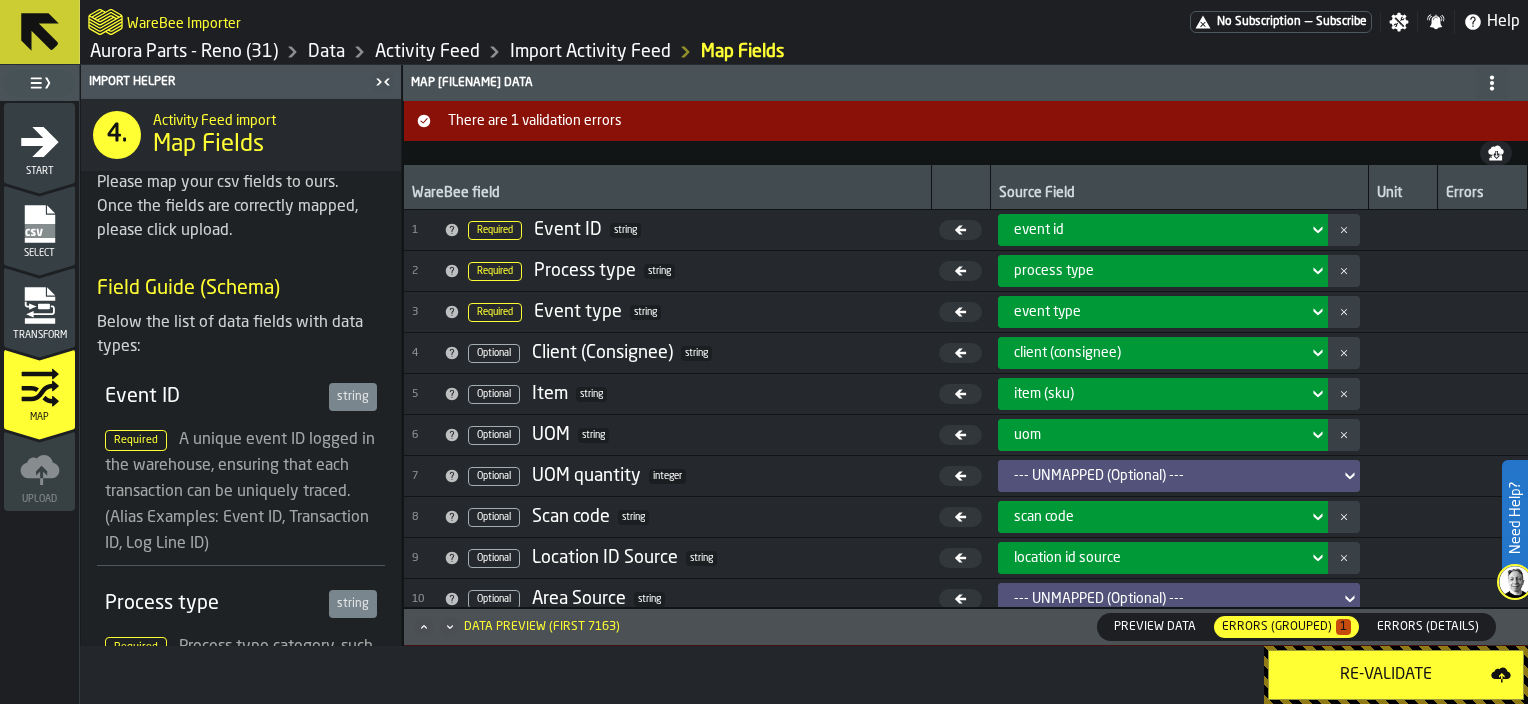 click on "Re-Validate" at bounding box center (1396, 675) 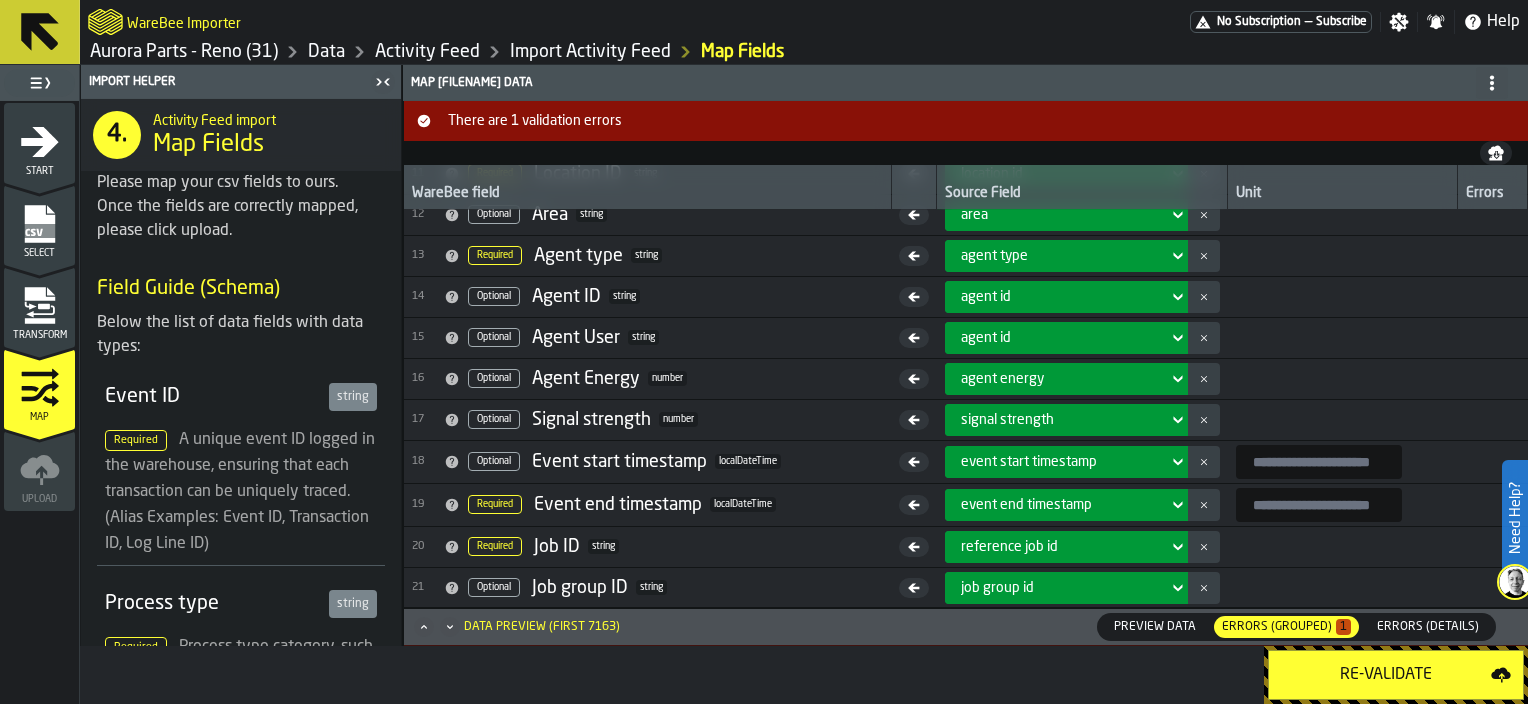 scroll, scrollTop: 498, scrollLeft: 0, axis: vertical 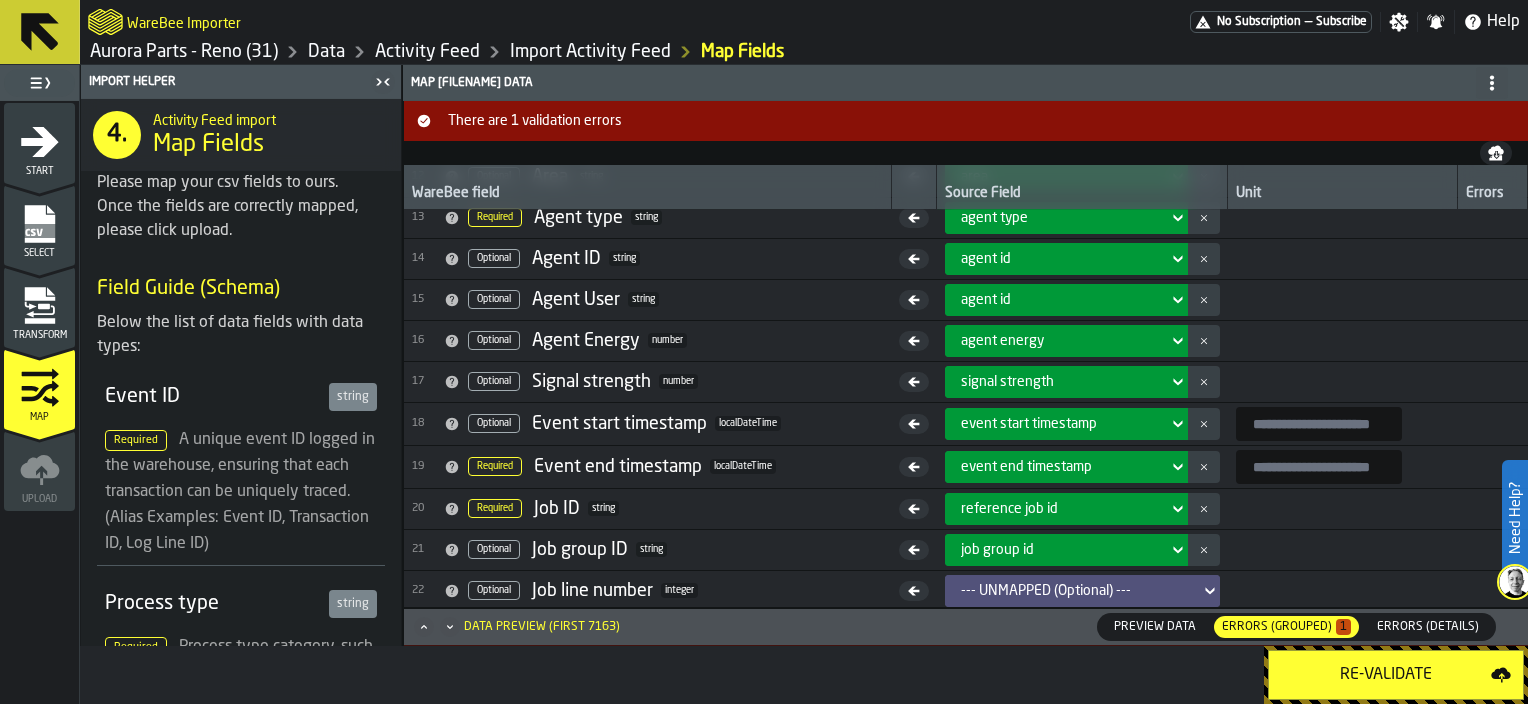 click on "There are 1 validation errors" at bounding box center (982, 121) 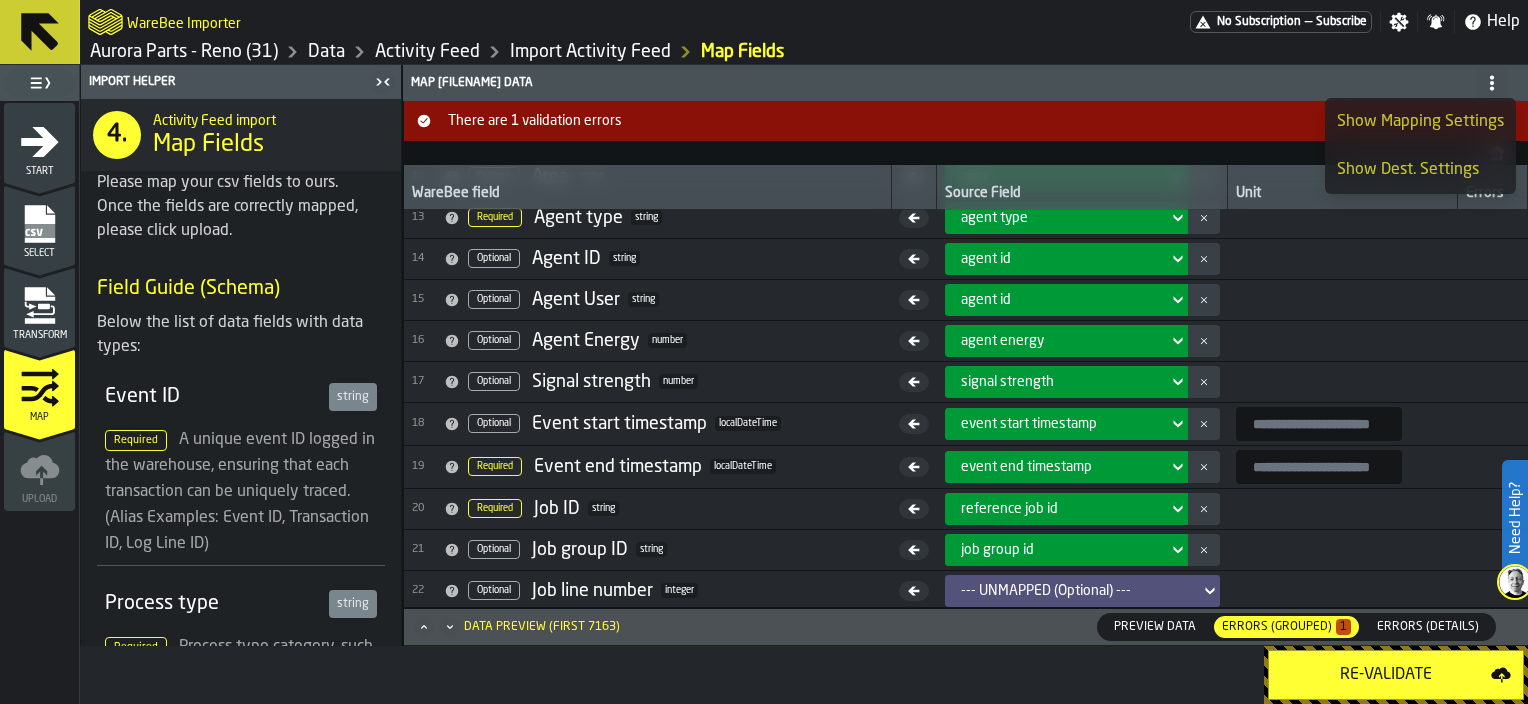 click on "Errors (Grouped) 1" at bounding box center [1286, 627] 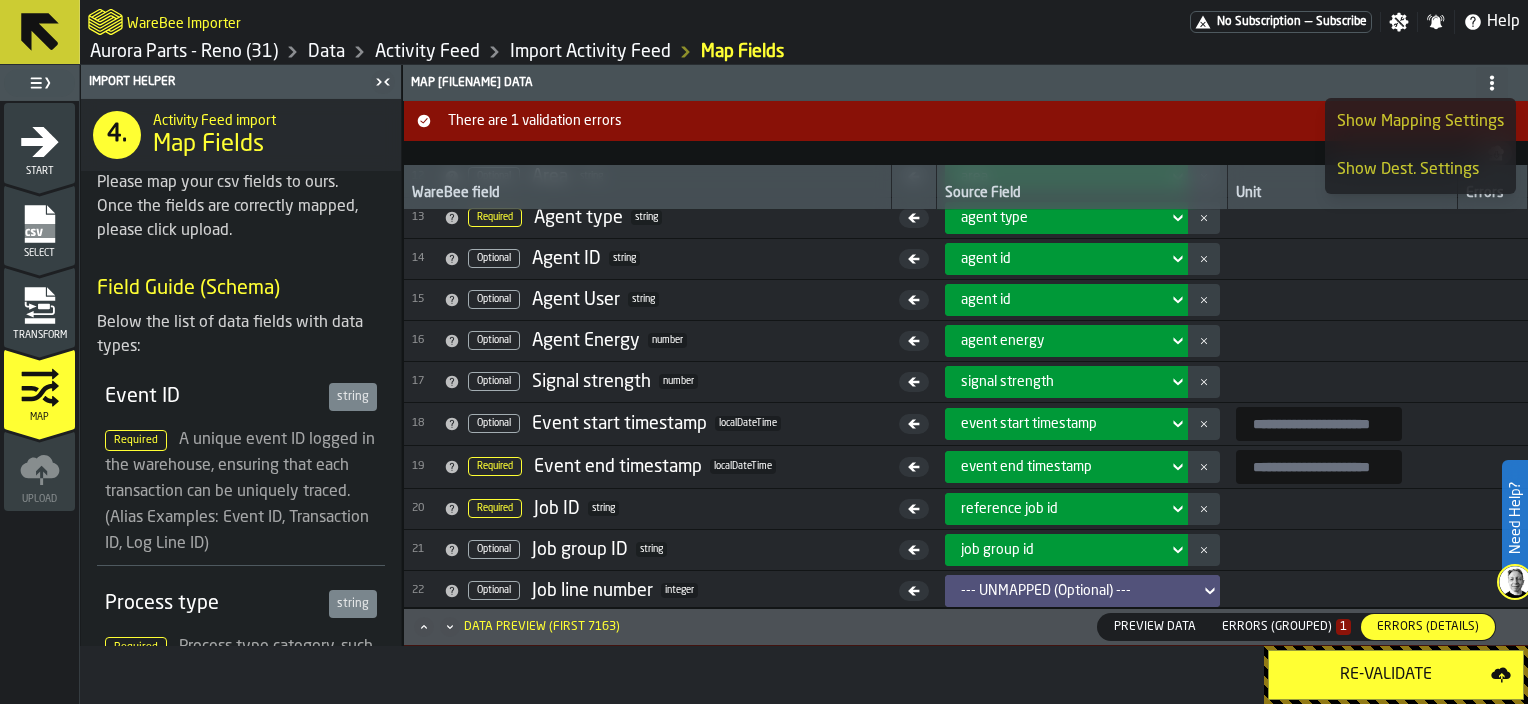 click 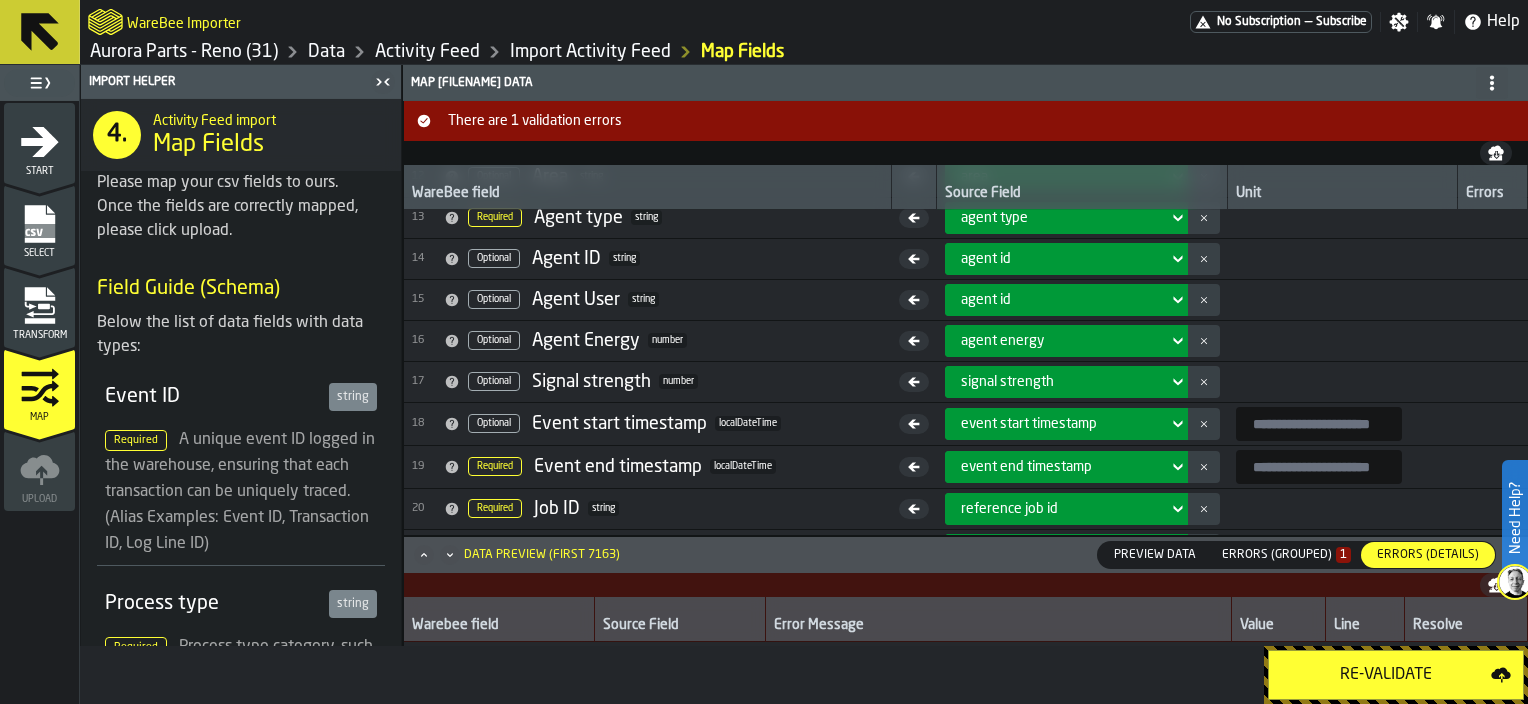 click at bounding box center [966, 585] 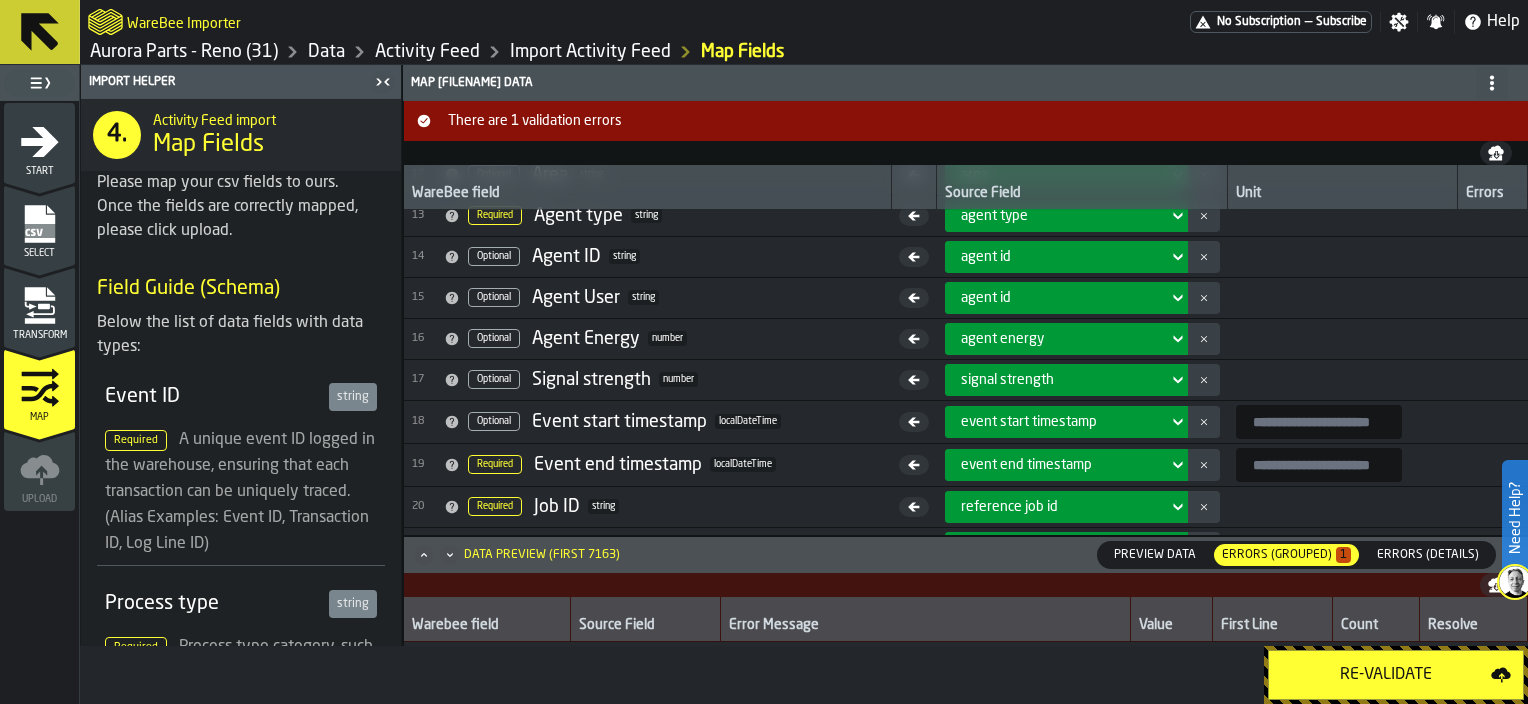 scroll, scrollTop: 568, scrollLeft: 0, axis: vertical 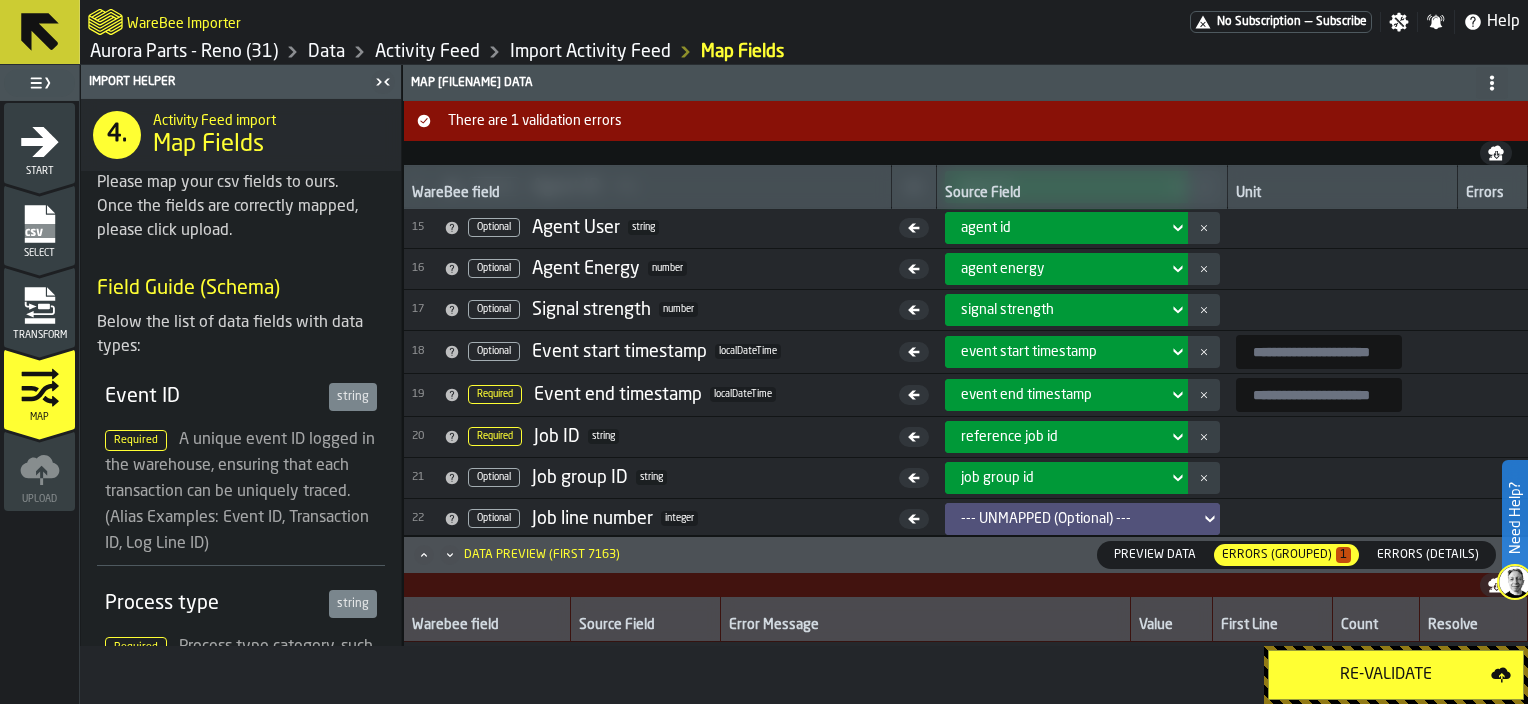 drag, startPoint x: 394, startPoint y: 136, endPoint x: 385, endPoint y: 297, distance: 161.25136 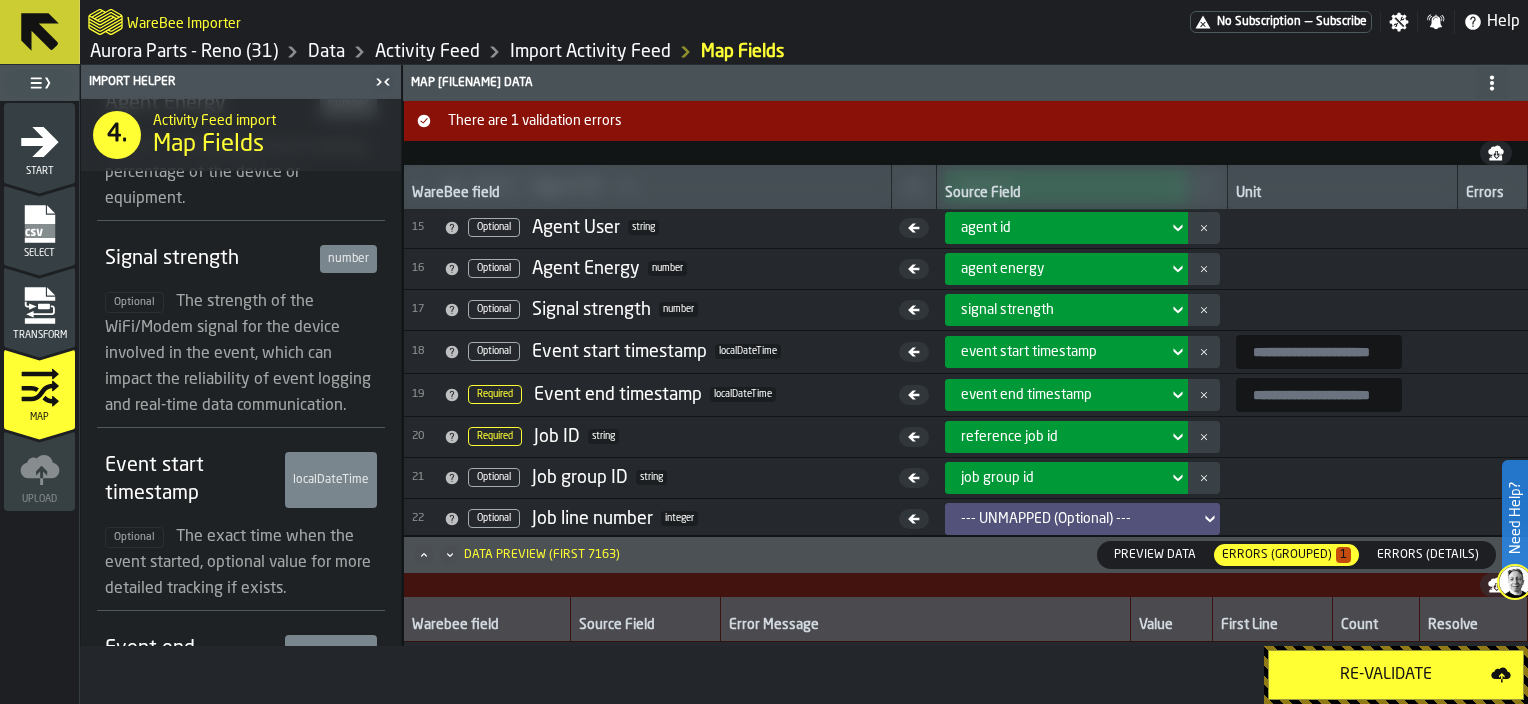 scroll, scrollTop: 2284, scrollLeft: 0, axis: vertical 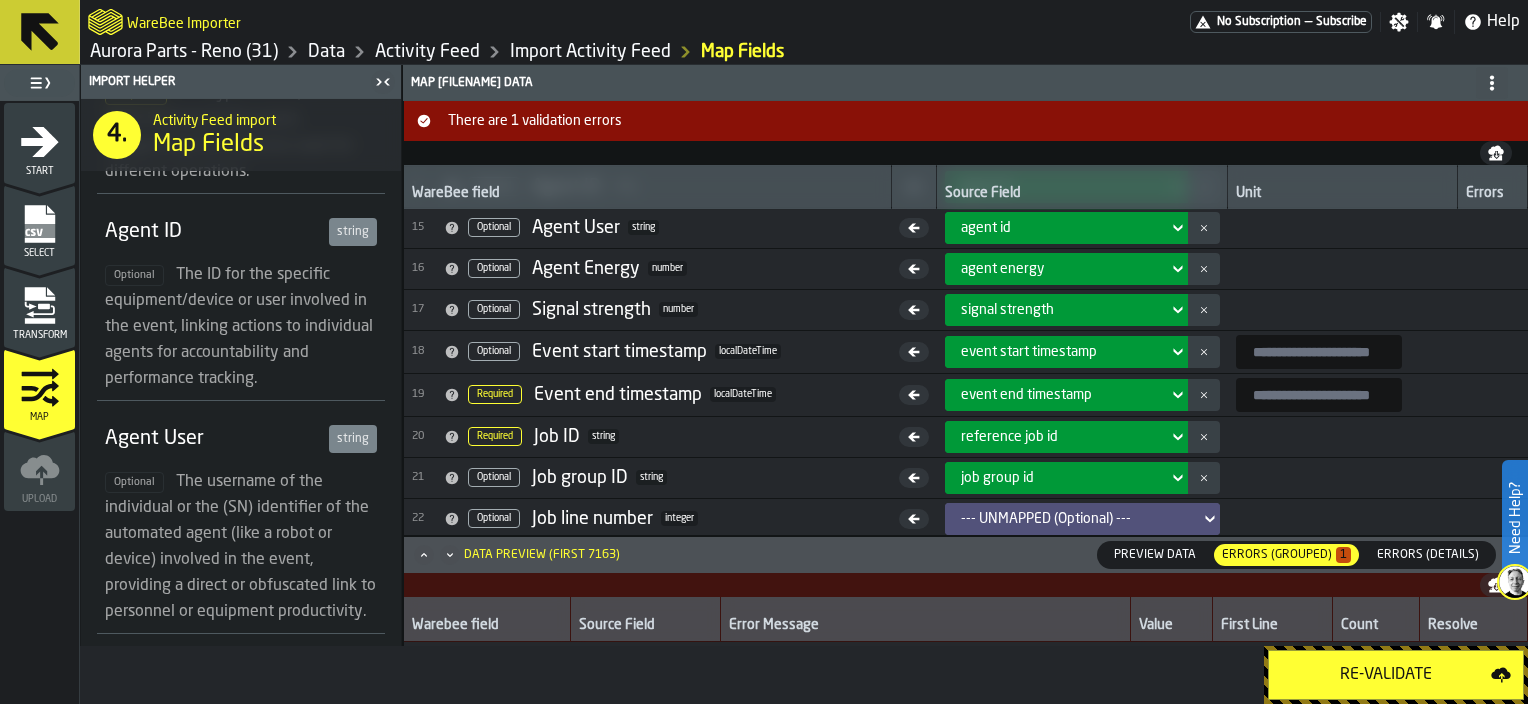 click on "Client (Consignee) string Optional Client (consignee) — Name of your company (can be generated) or your client (For 3PLs) Item string UOM" at bounding box center (764, 352) 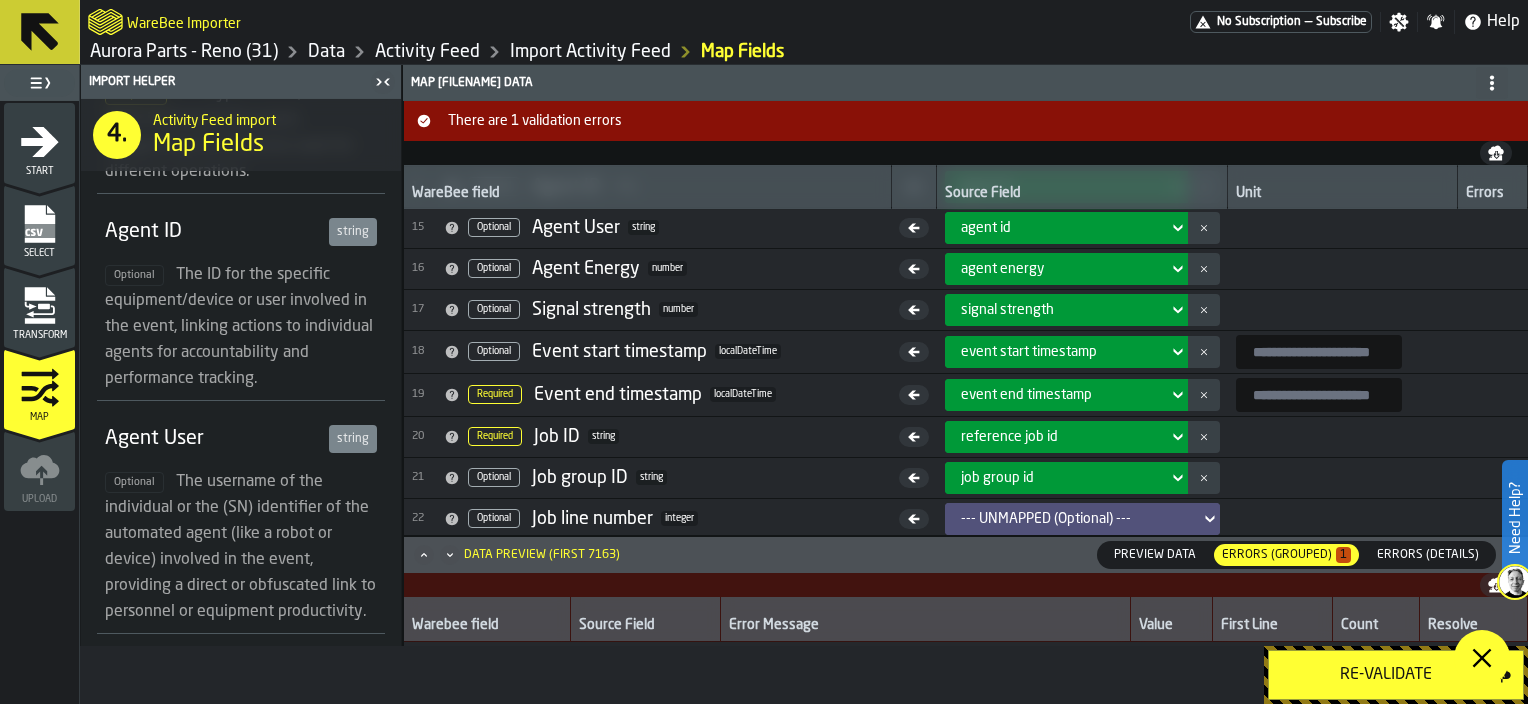 click on "Re-Validate" at bounding box center (804, 675) 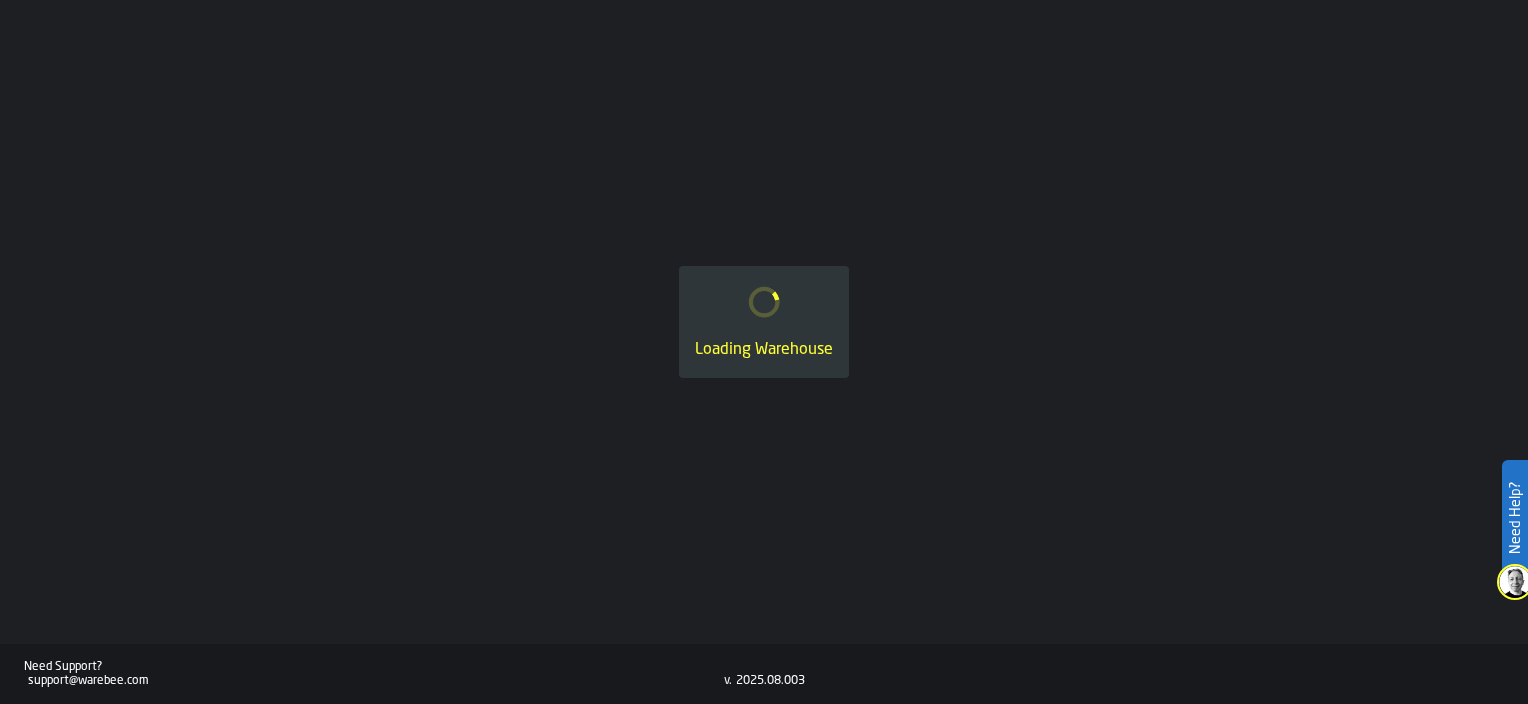 scroll, scrollTop: 0, scrollLeft: 0, axis: both 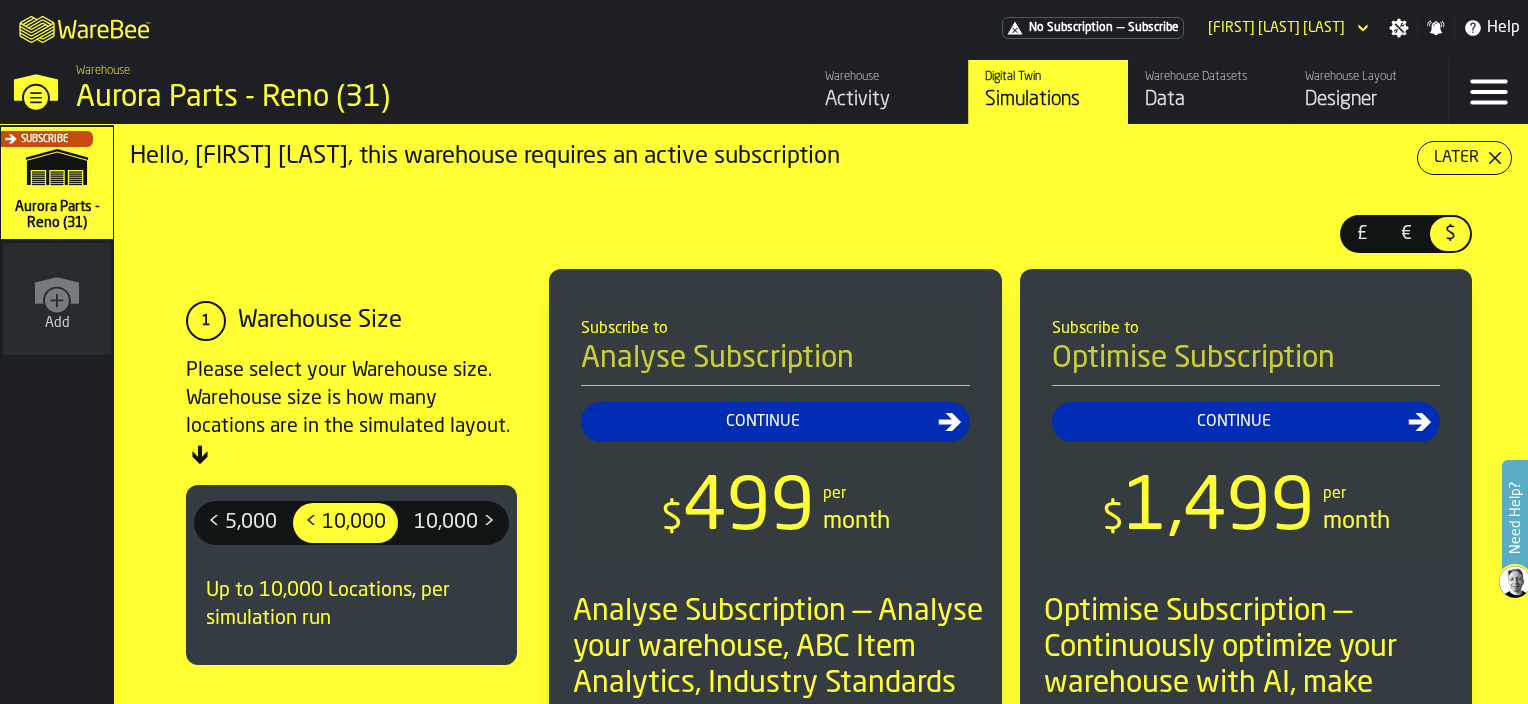 click on "Data" at bounding box center [1208, 100] 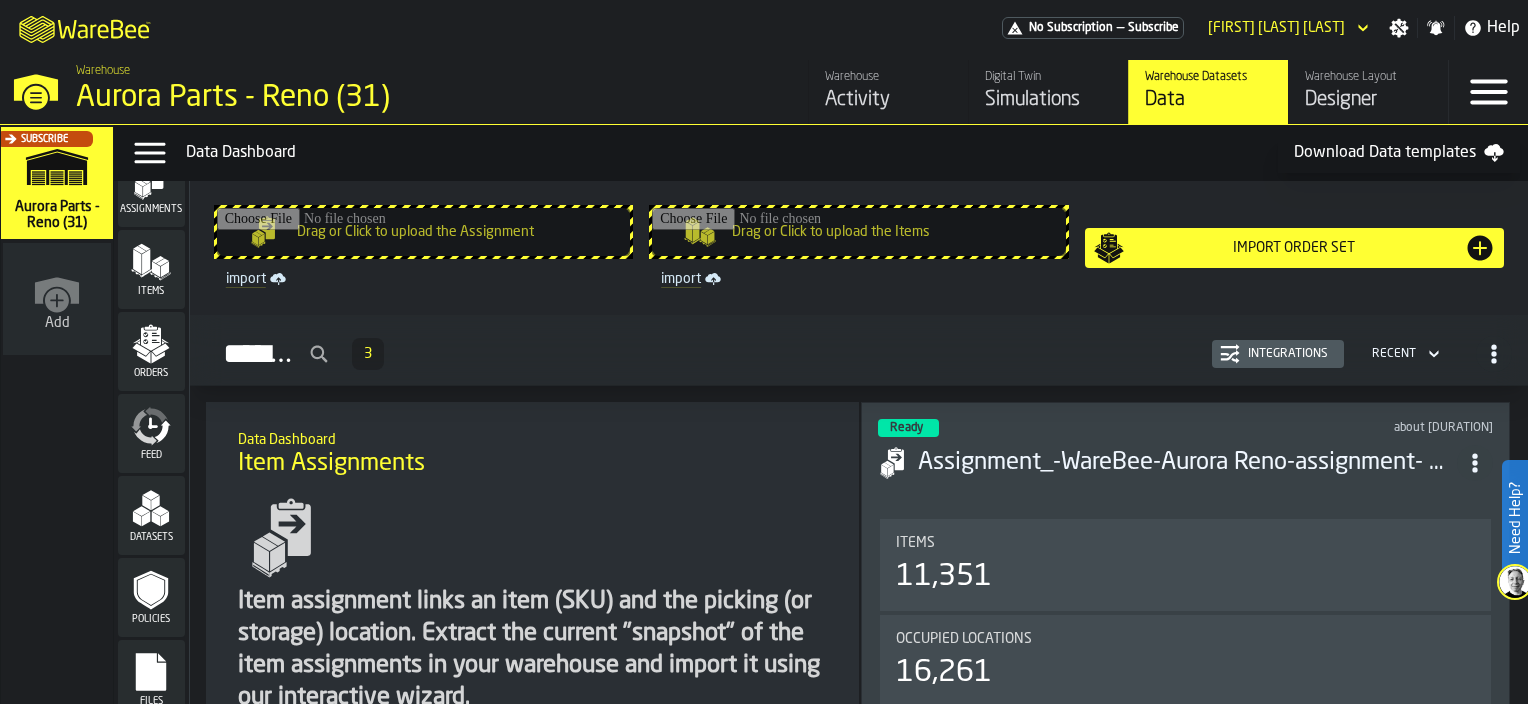 scroll, scrollTop: 143, scrollLeft: 0, axis: vertical 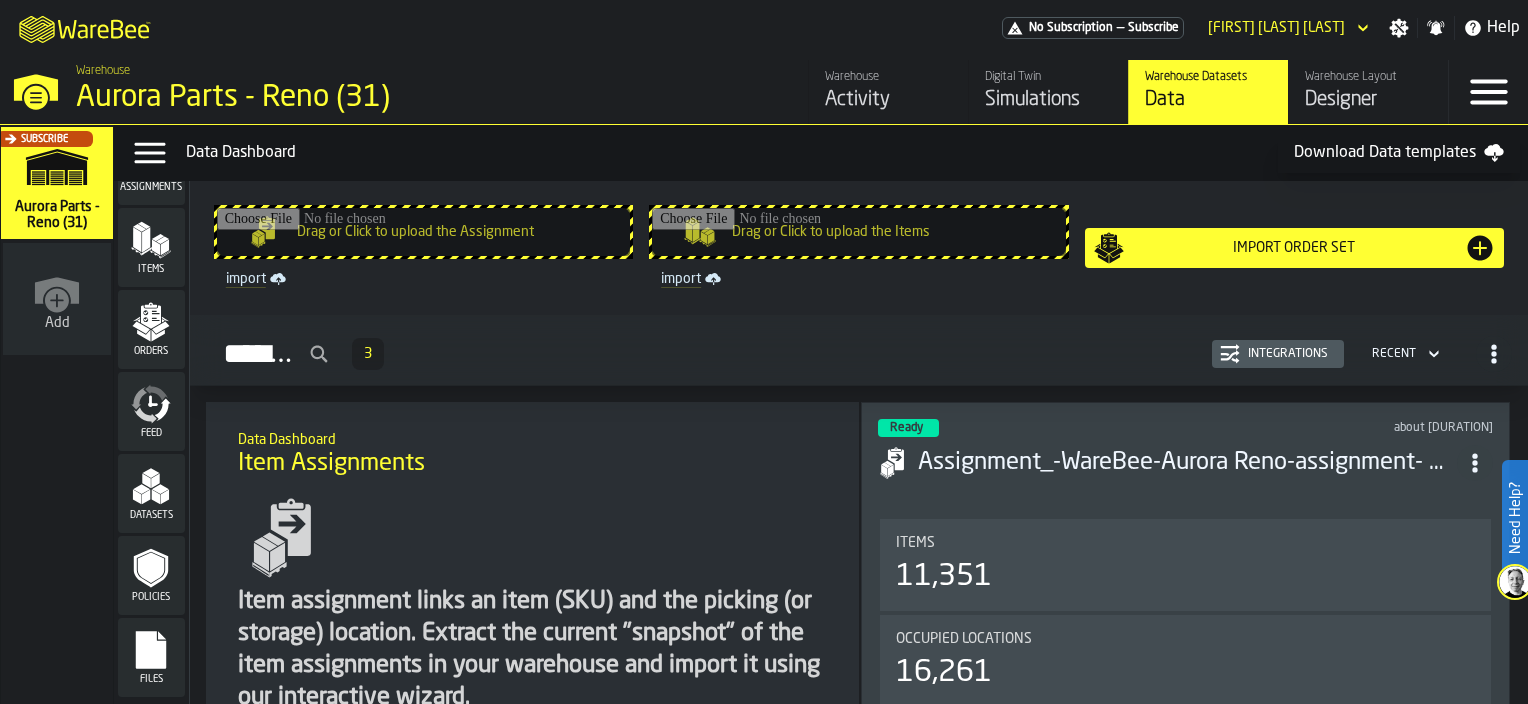 click 